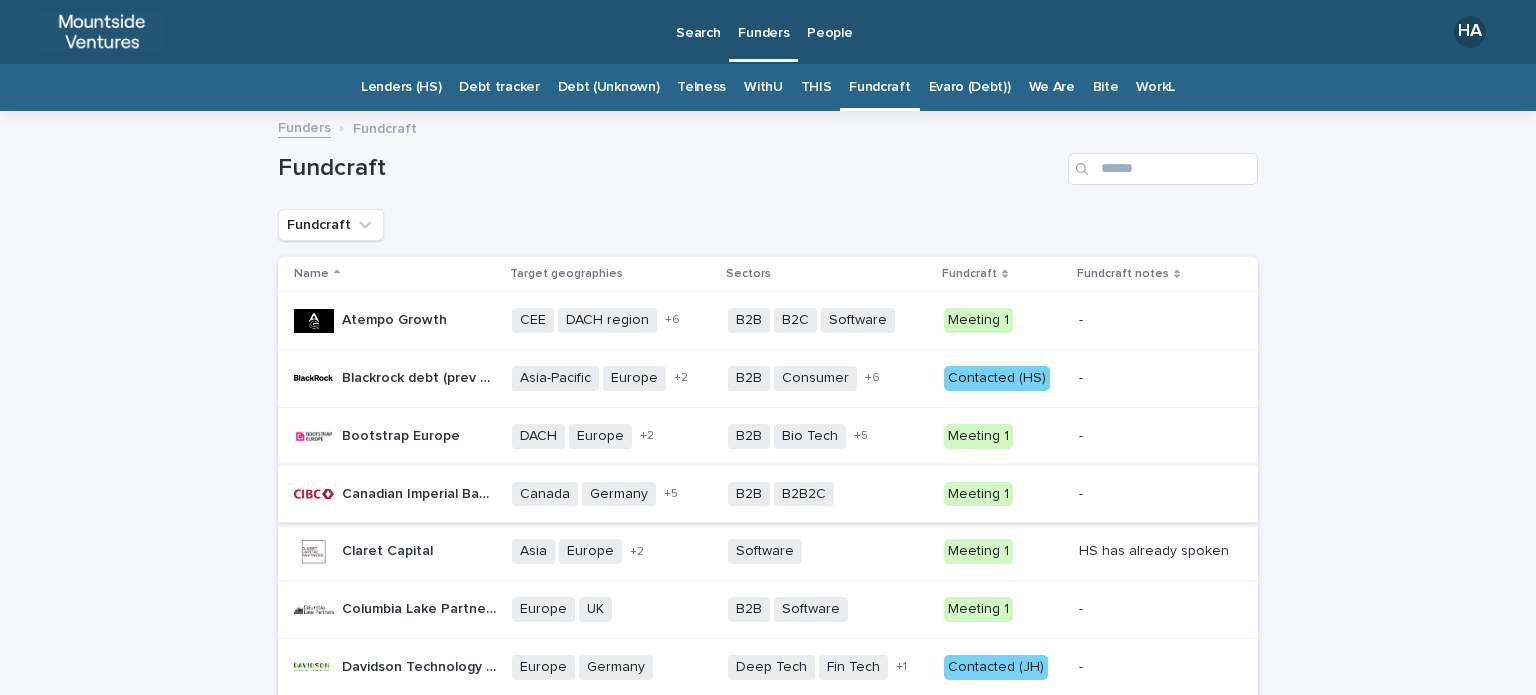 scroll, scrollTop: 0, scrollLeft: 0, axis: both 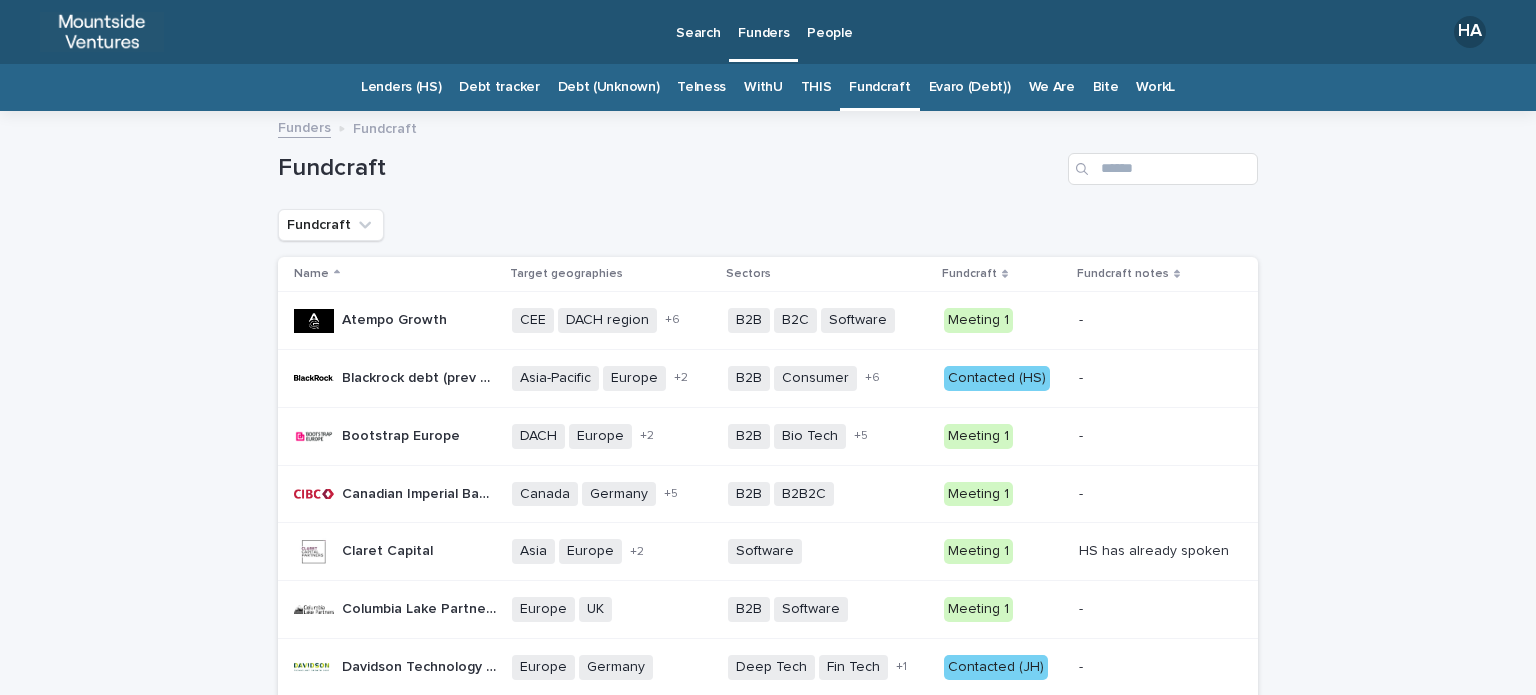 click on "People" at bounding box center [829, 21] 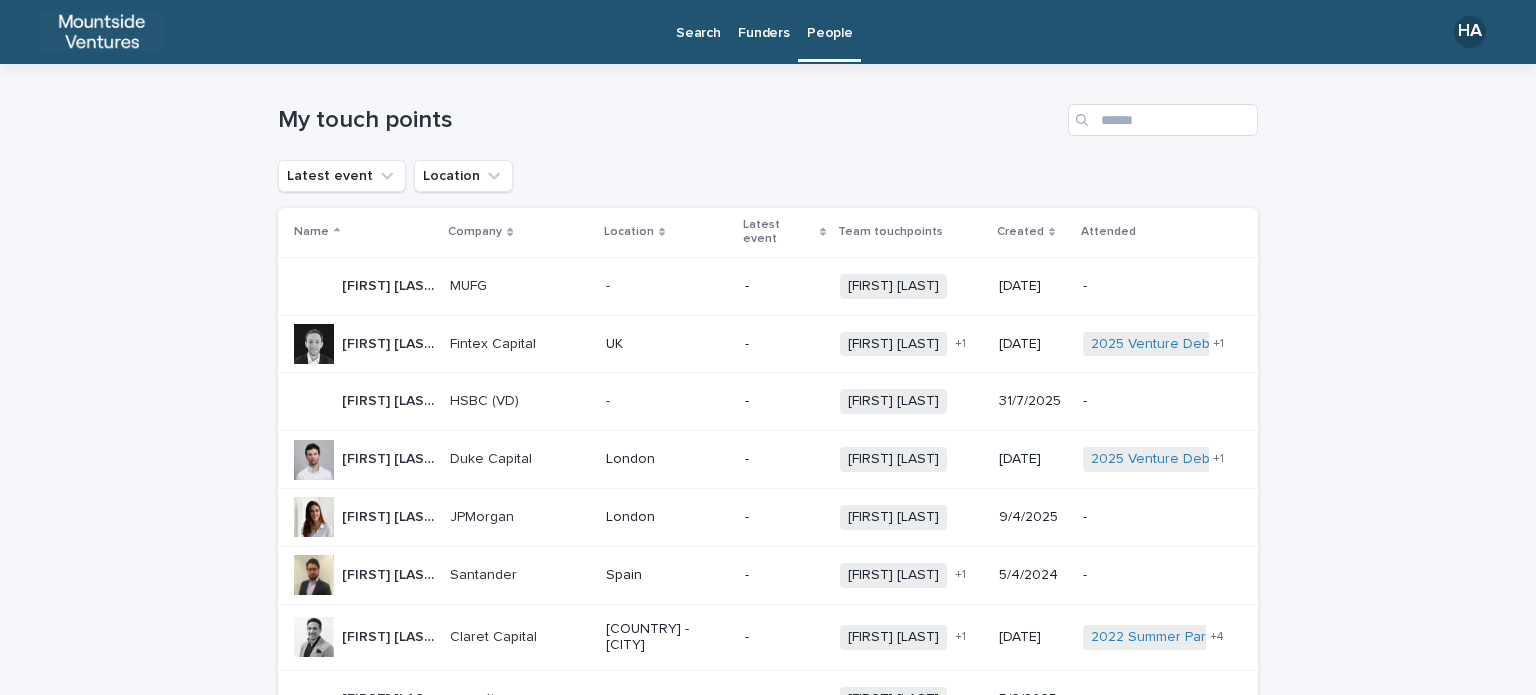 click on "My touch points Latest event Location Name Company Location Latest event Team touchpoints Created Attended [FIRST] [LAST]   MUFG MUFG   - - [FIRST] [LAST] + 0 [DATE] - [FIRST] [LAST]   Fintex Capital Fintex Capital   UK - [FIRST] [LAST] [FIRST] [LAST] + 1 [DATE] [DATE] @ [CITY]   [DATE] @ [LOCATION]   + 1 [FIRST] [LAST]   HSBC (VD) HSBC (VD)   - - [FIRST] [LAST] + 0 [DATE] - [FIRST] [LAST]   Duke Capital Duke Capital   [CITY] - [FIRST] [LAST] + 0 [DATE] [DATE] Venture Debt Lunch @ [CITY]   [DATE] Summer Party @ [LOCATION]   + 1 [FIRST] [LAST]   JPMorgan JPMorgan   [CITY] - [FIRST] [LAST] + 0 [DATE] - [FIRST] [LAST]   Santander Santander   [COUNTRY] - [FIRST] [LAST] [FIRST] [LAST] + 1 [DATE] - [FIRST] [LAST]   Claret Capital Claret Capital   UK - [CITY] - [FIRST] [LAST] [FIRST] [LAST] + 1 [DATE] [DATE] Summer Party @ Bar Elba   [DATE] Investor social @ Cahoots" at bounding box center (768, 1126) 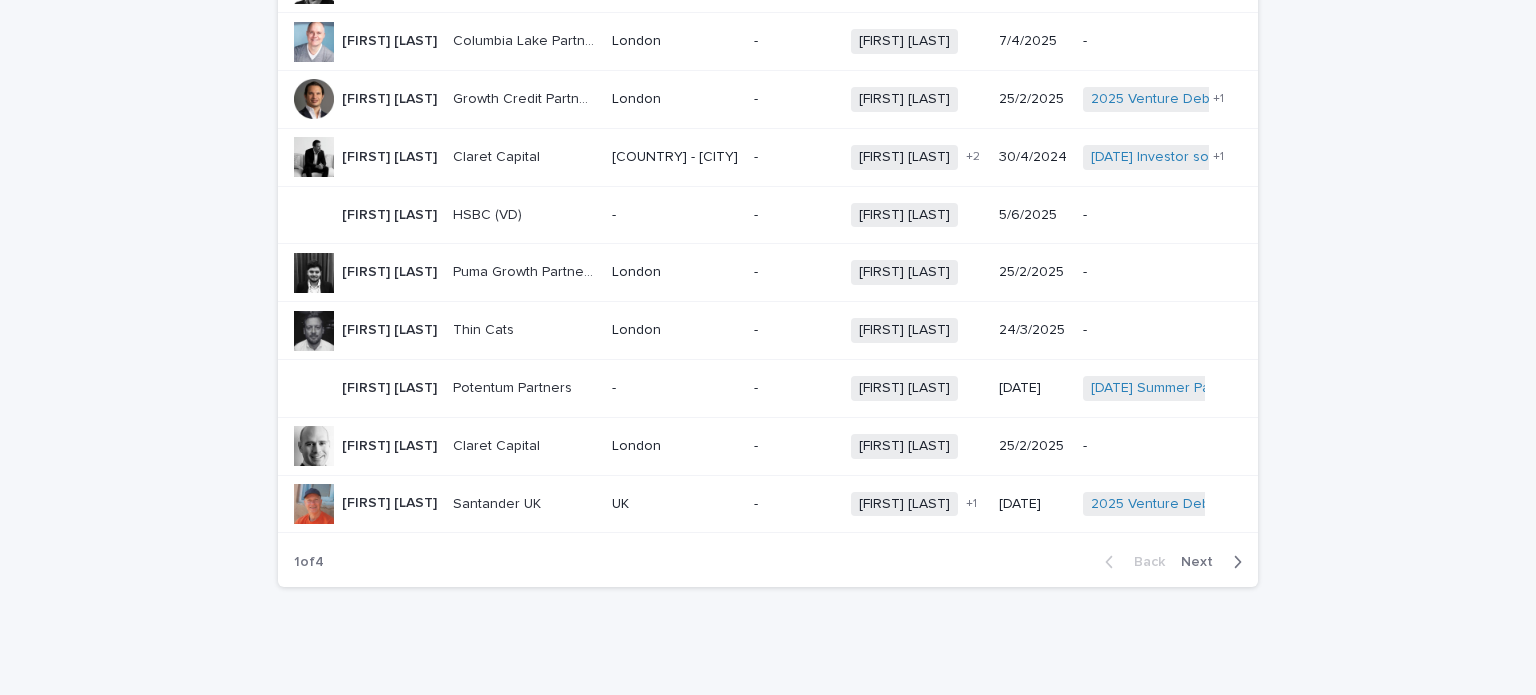 scroll, scrollTop: 1445, scrollLeft: 0, axis: vertical 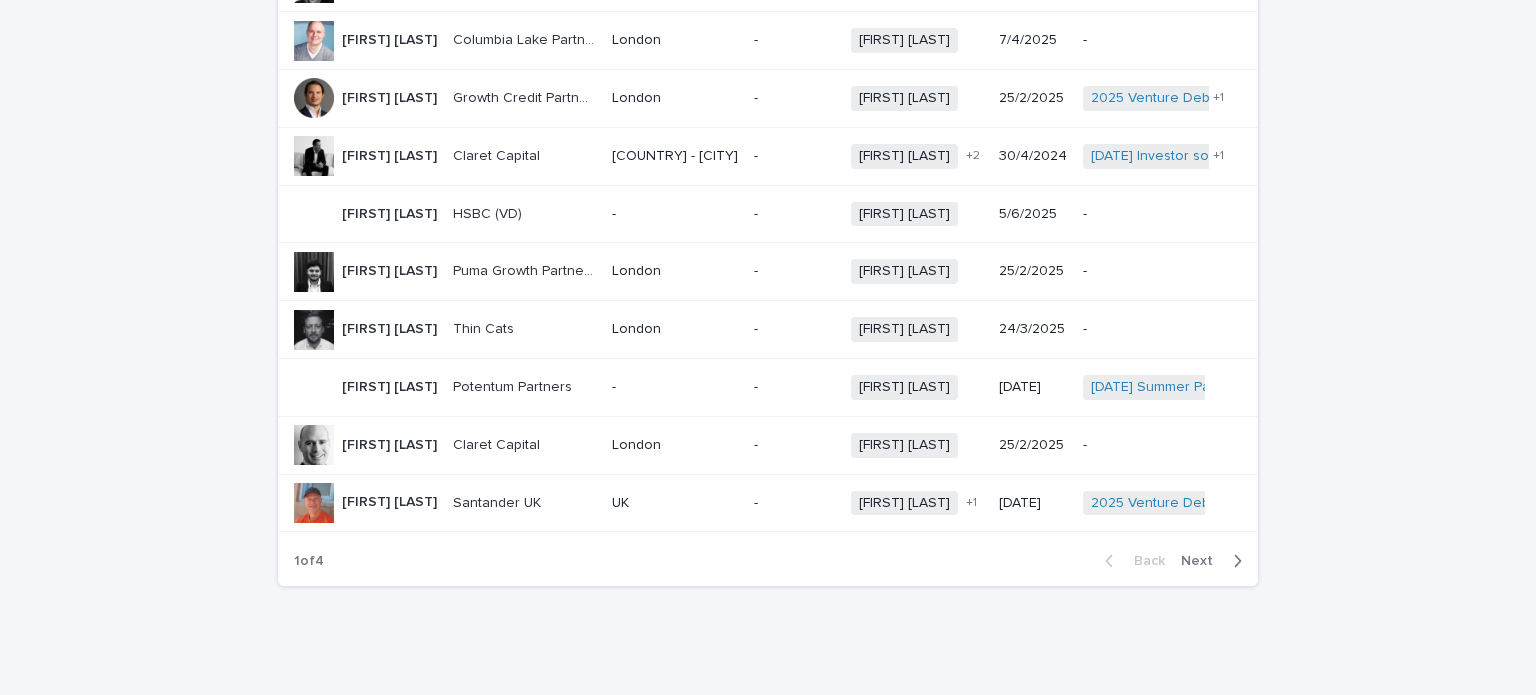 click on "Next" at bounding box center (1203, 561) 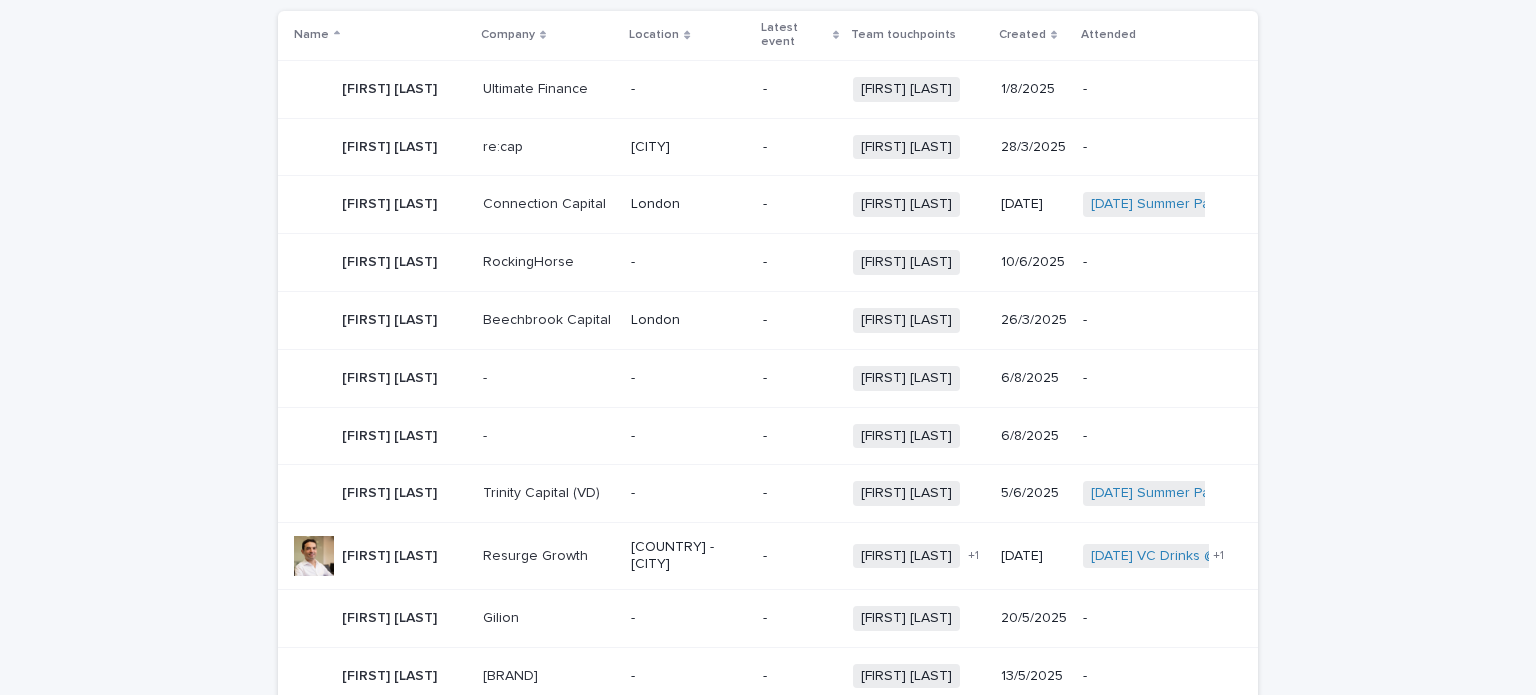 scroll, scrollTop: 200, scrollLeft: 0, axis: vertical 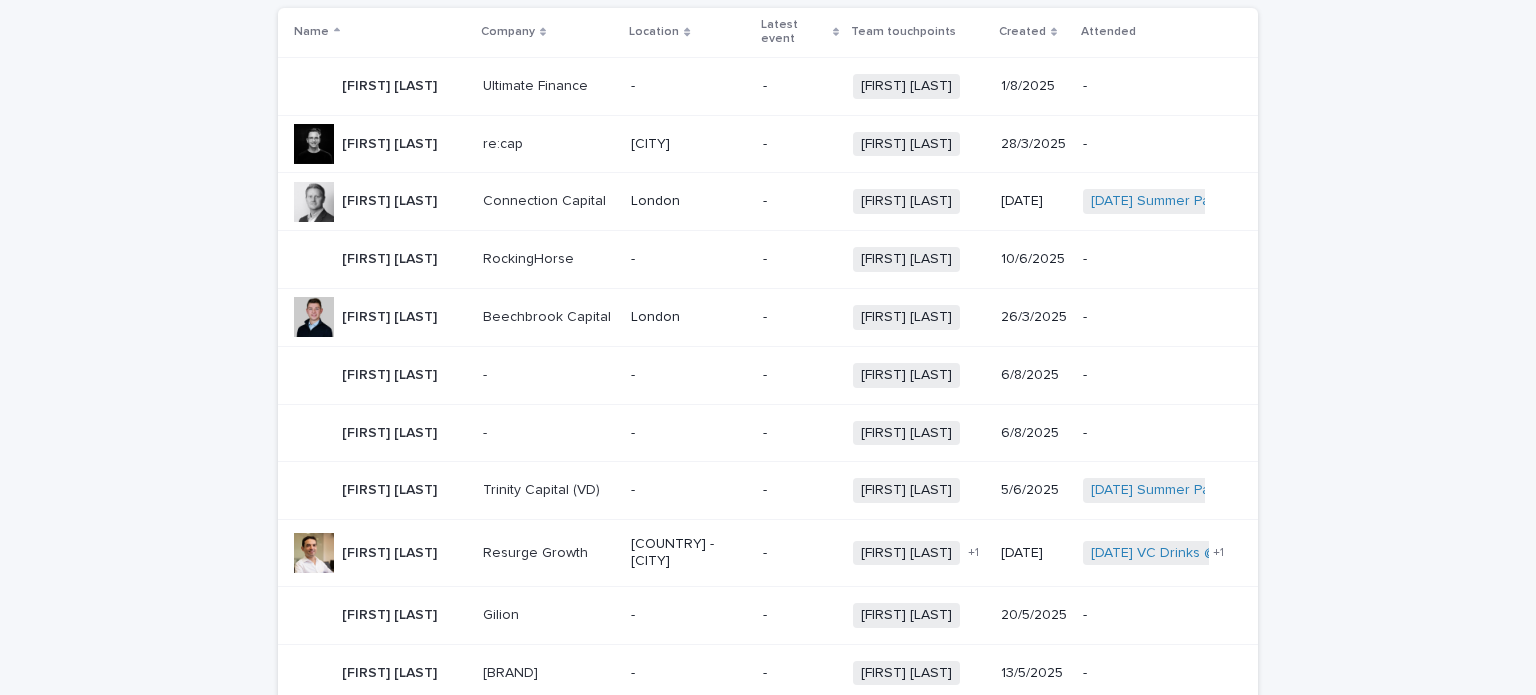 click on "My touch points Latest event Location Name Company Location Latest event Team touchpoints Created Attended [FIRST] [LAST]   Ultimate Finance Ultimate Finance   - - [FIRST] [LAST] + 0 [DATE] - [FIRST] [LAST]   re:cap re:cap   [CITY] - [FIRST] [LAST] + 0 [DATE] - [FIRST] [LAST]   Connection Capital Connection Capital   [CITY] - [FIRST] [LAST] + 0 [DATE] [DATE] Summer Party @ [LOCATION]   + 0 [FIRST] [LAST] [FIRST] [LAST]   RockingHorse RockingHorse   - - [FIRST] [LAST] + 0 [DATE] - [FIRST] [LAST]   Beechbrook Capital Beechbrook Capital   [CITY] - [FIRST] [LAST] + 0 [DATE] - [FIRST] [LAST]   - -   - - [FIRST] [LAST] + 0 [DATE] - [FIRST] [LAST]   - -   - - [FIRST] [LAST] + 0 [DATE] - [FIRST] [LAST]   Trinity Capital (VD) Trinity Capital (VD)   - - [FIRST] [LAST] + 0 [DATE] [DATE] Summer Party @ [LOCATION]   + 0 [FIRST] [LAST] [FIRST] [LAST]   Resurge Growth Resurge Growth - [CITY] -" at bounding box center [768, 939] 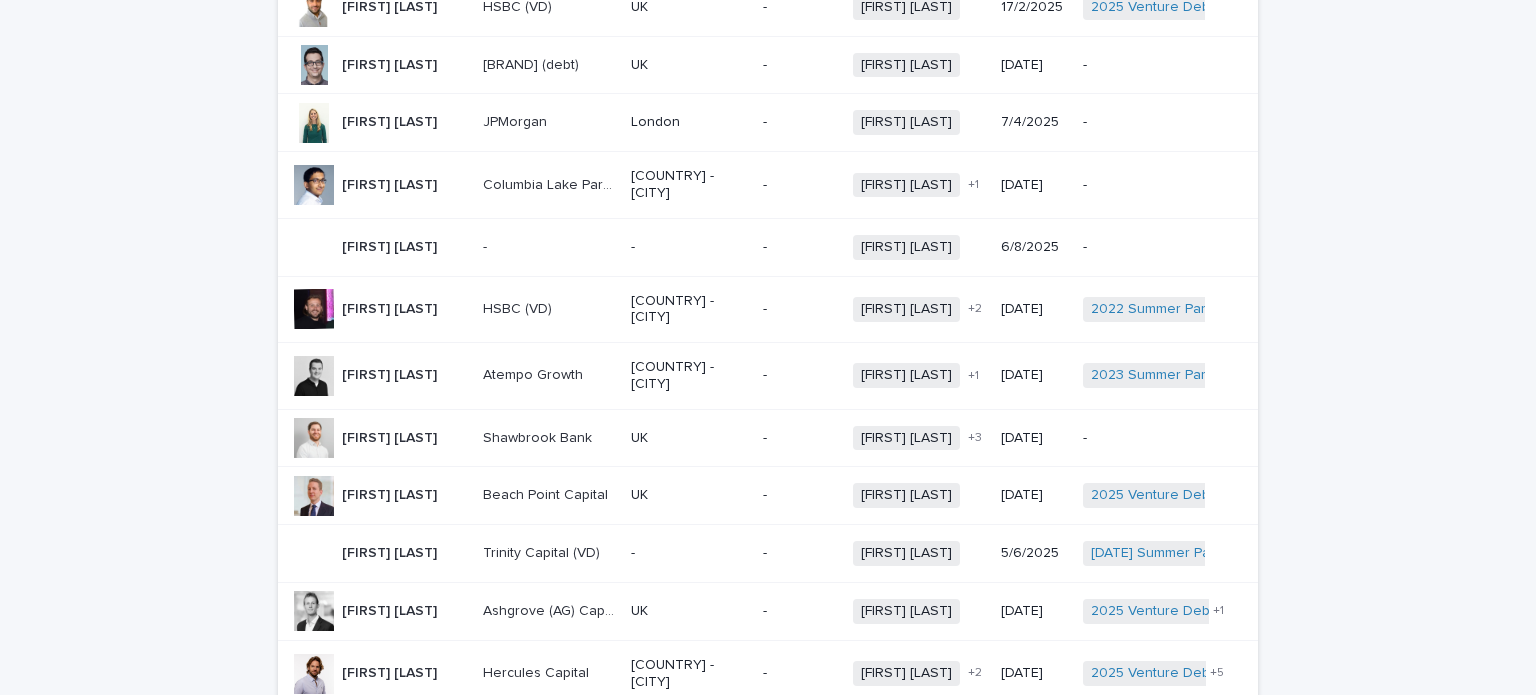 scroll, scrollTop: 1445, scrollLeft: 0, axis: vertical 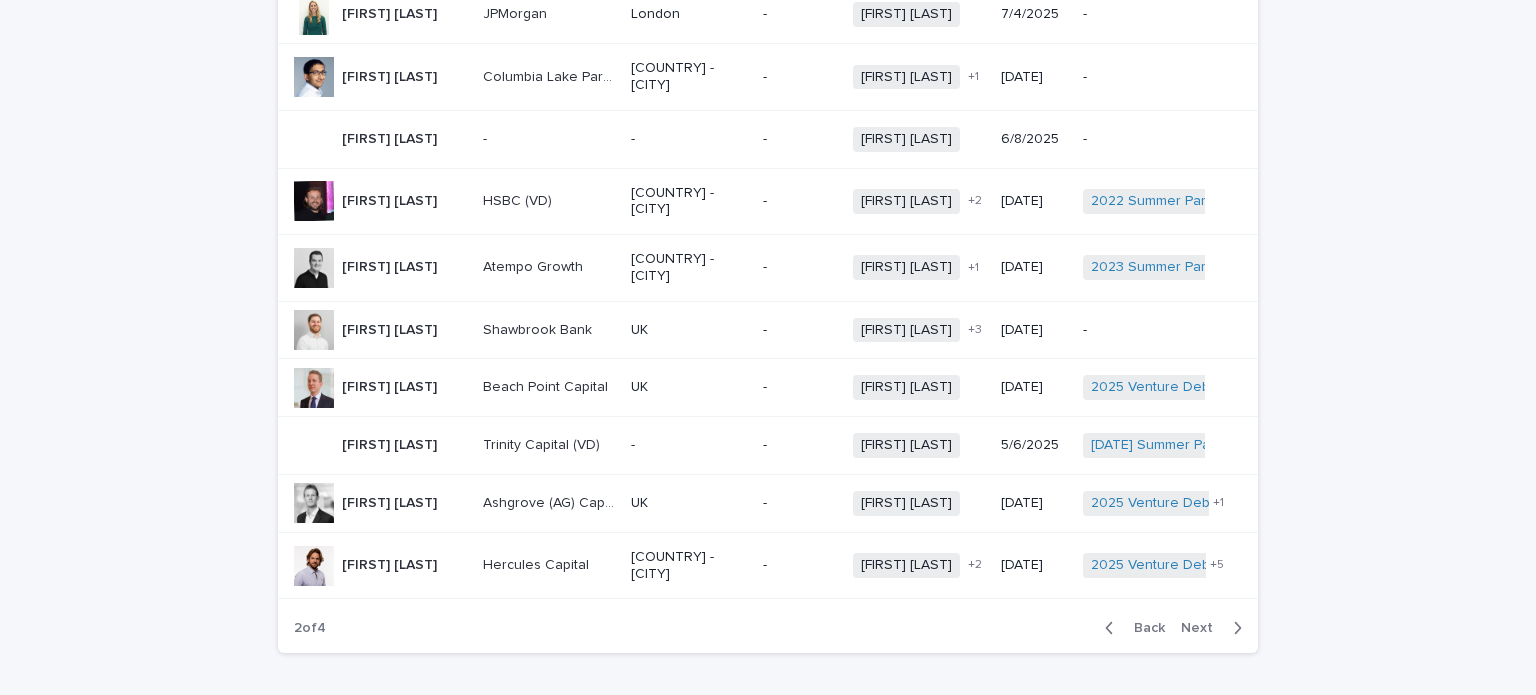 click on "Back" at bounding box center [1143, 628] 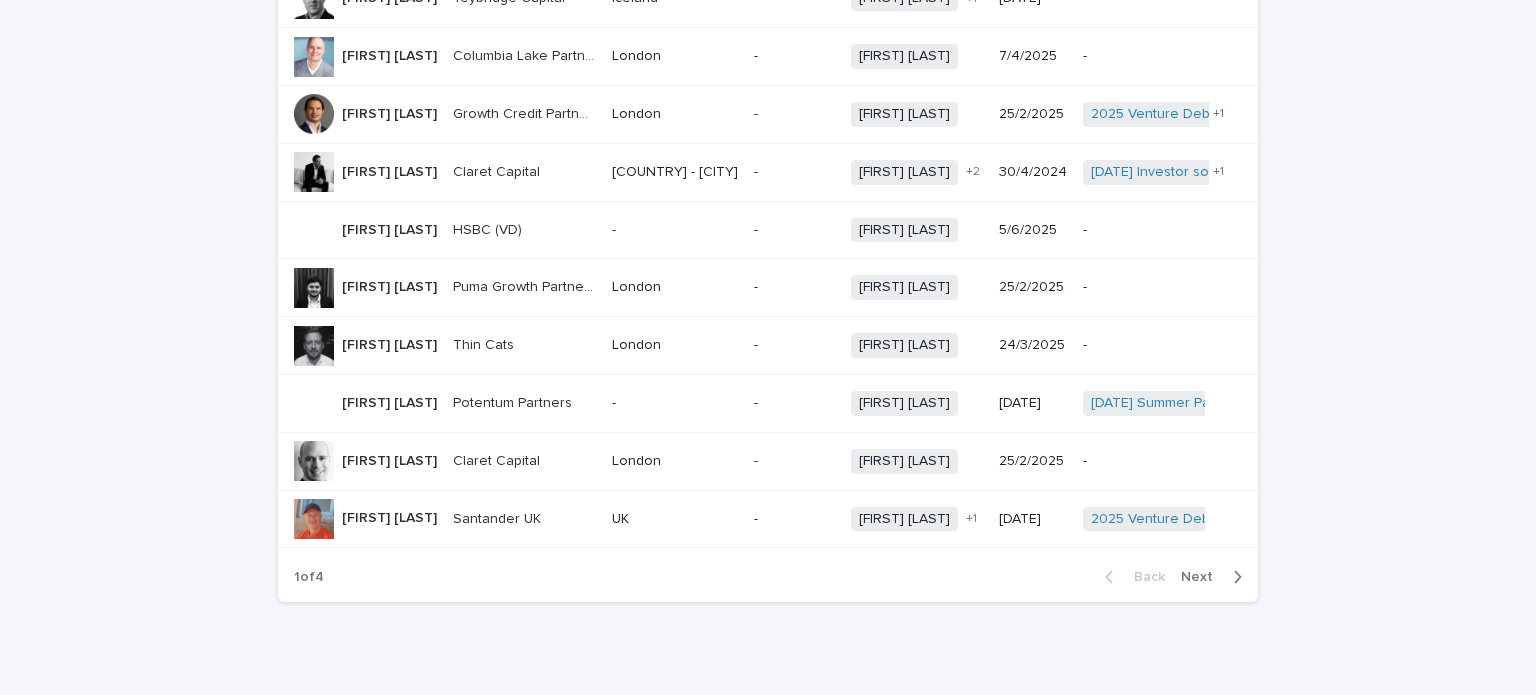 scroll, scrollTop: 1445, scrollLeft: 0, axis: vertical 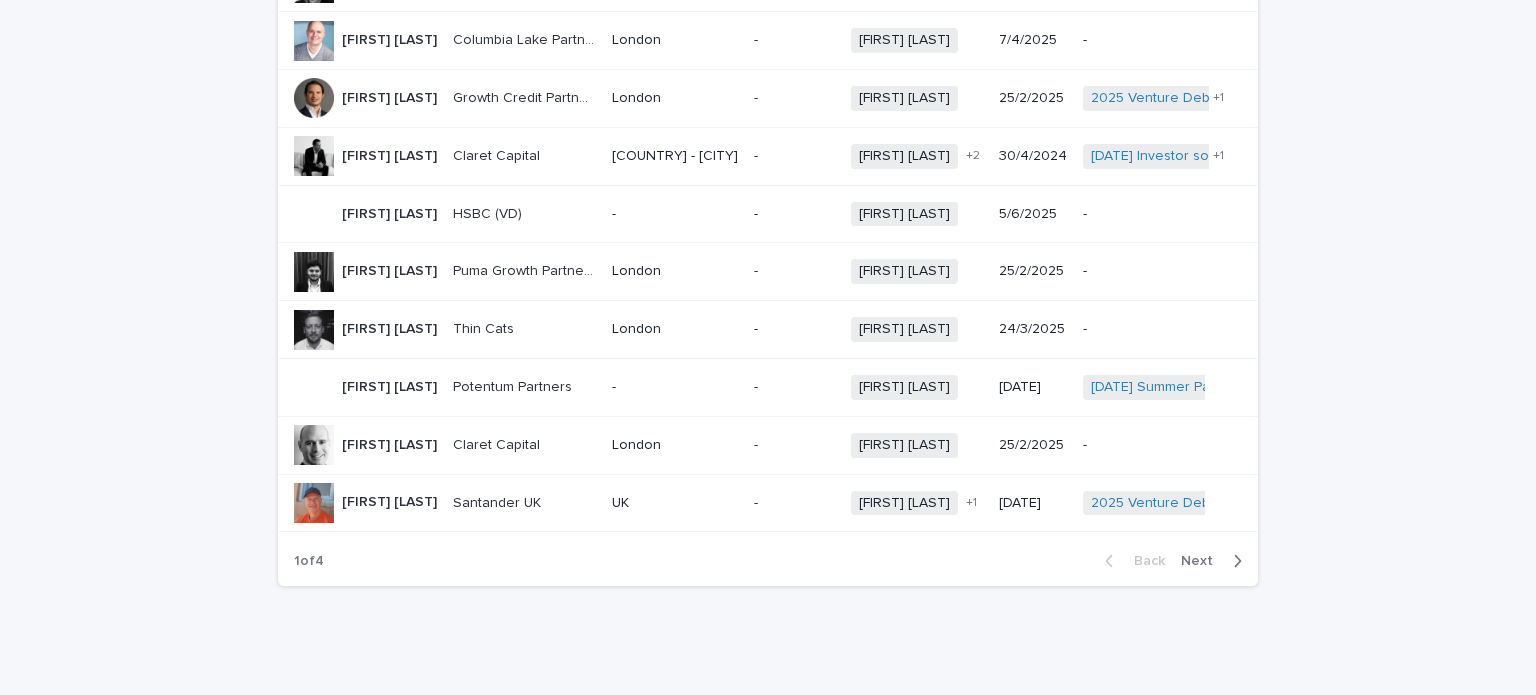 click on "Next" at bounding box center (1215, 561) 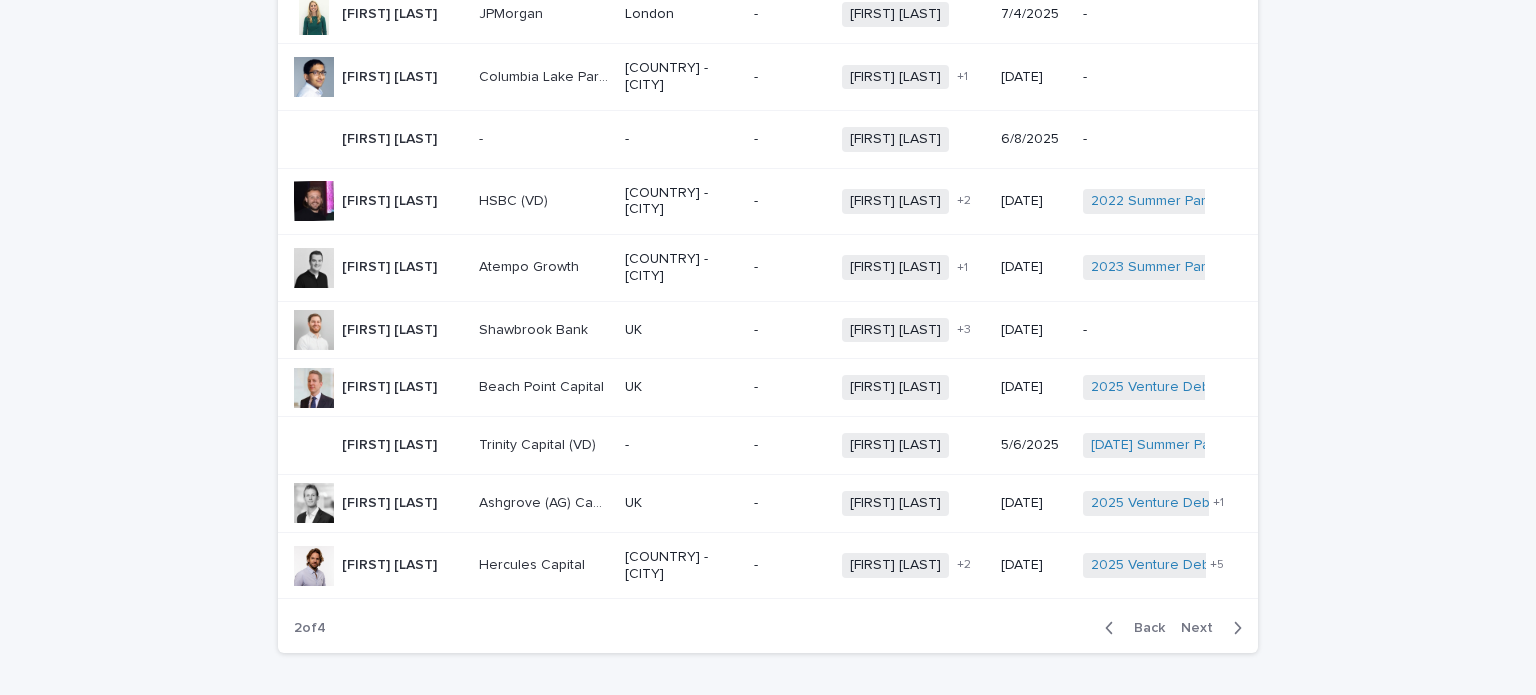 click on "Next" at bounding box center [1203, 628] 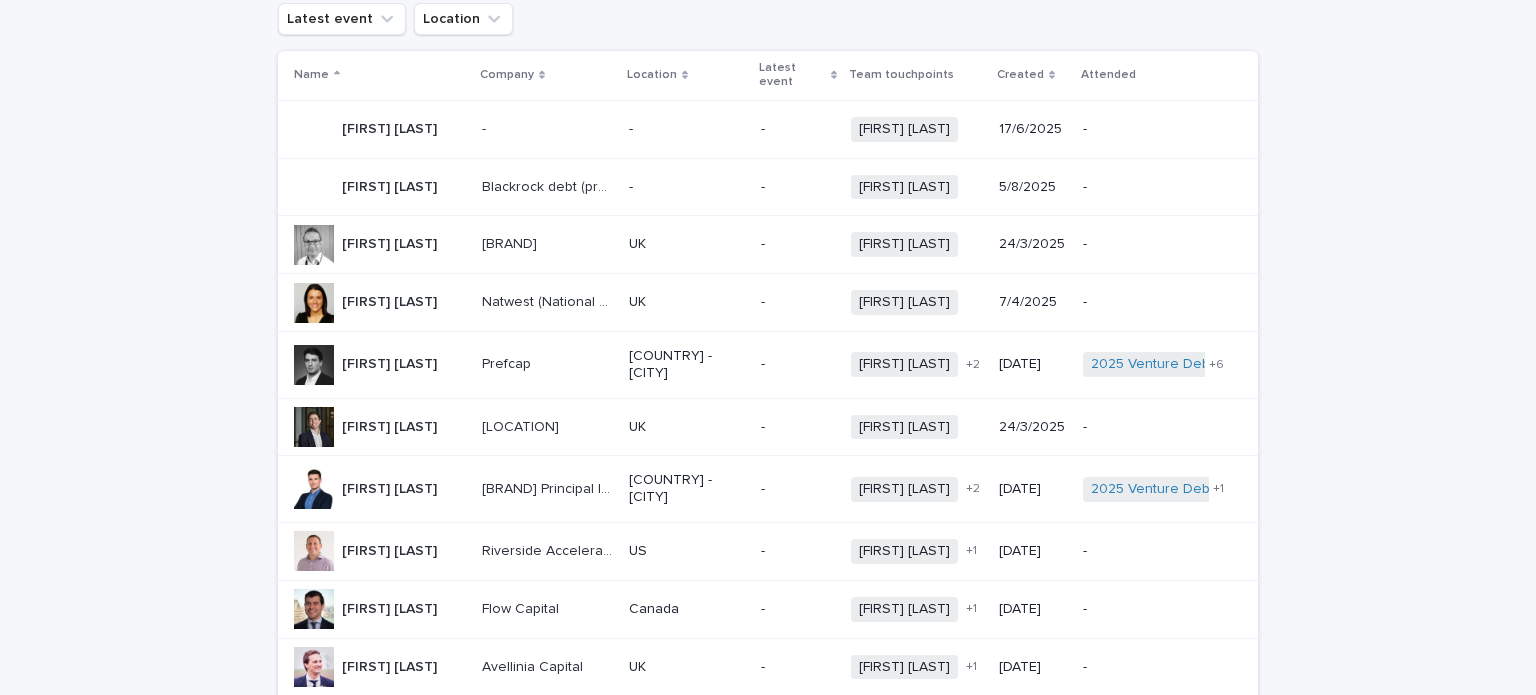 scroll, scrollTop: 0, scrollLeft: 0, axis: both 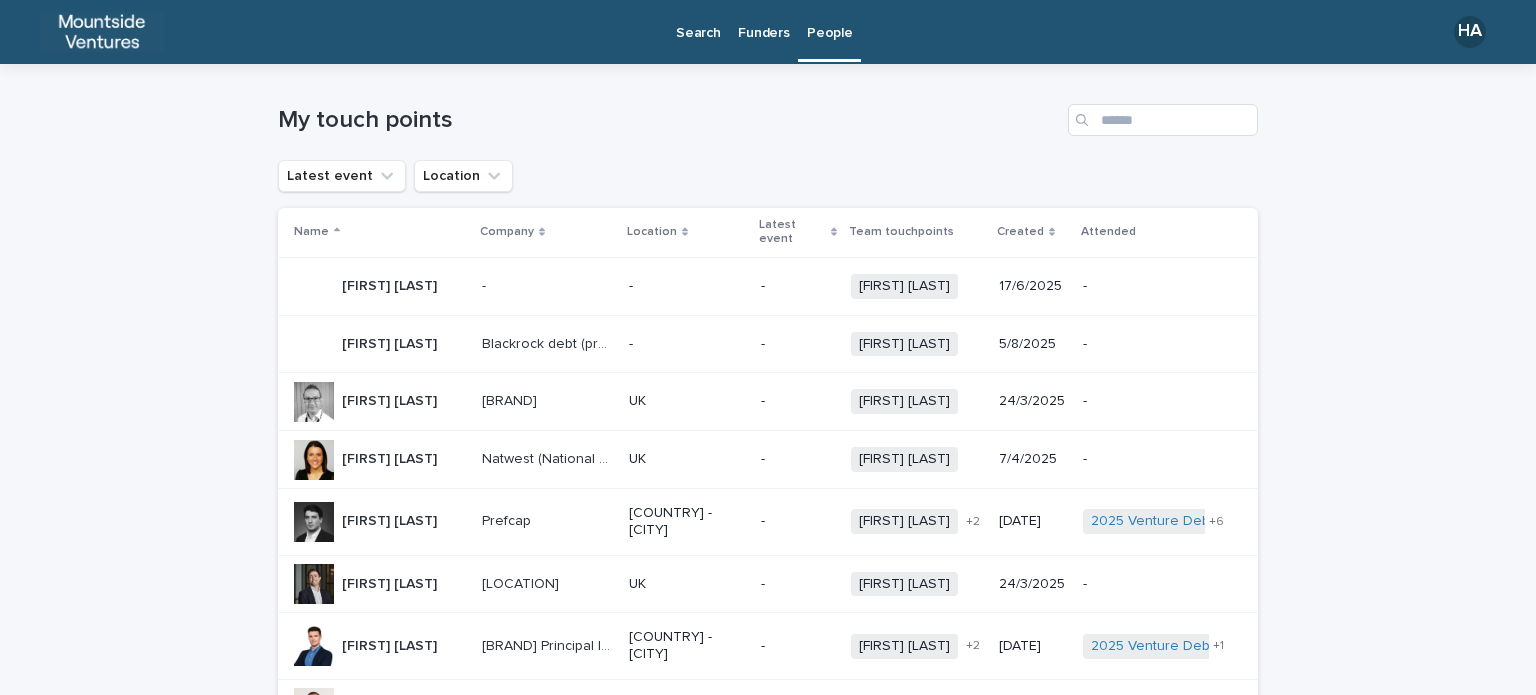 click at bounding box center [547, 286] 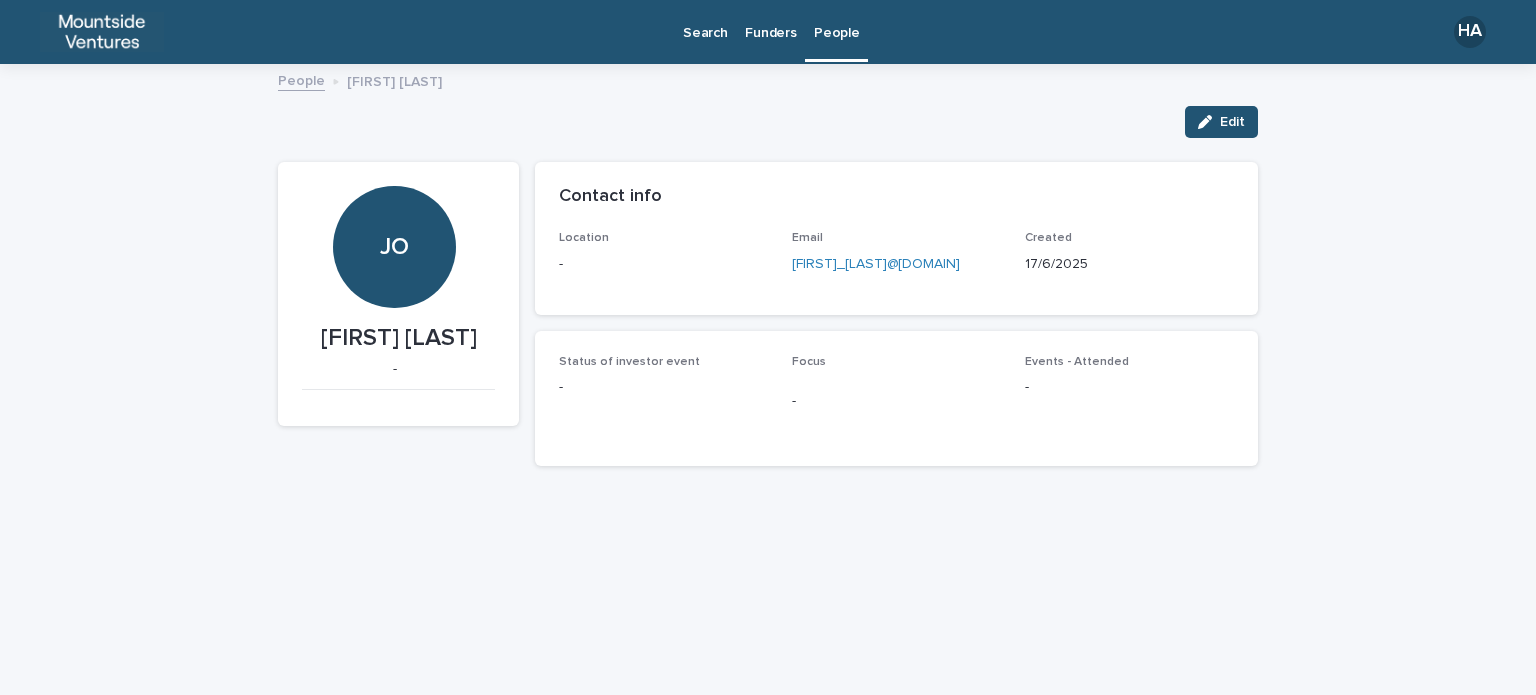 click on "Edit" at bounding box center [1217, 122] 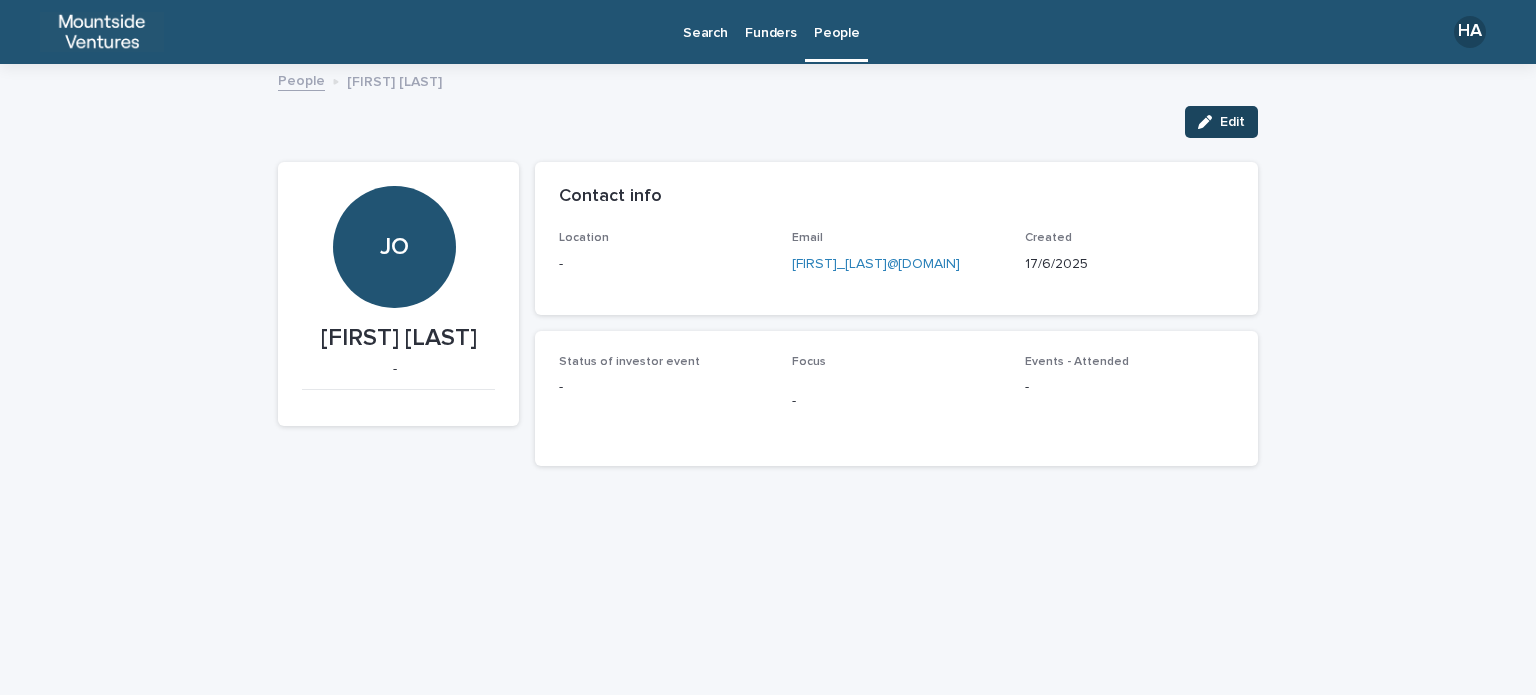 click on "Edit" at bounding box center (1232, 122) 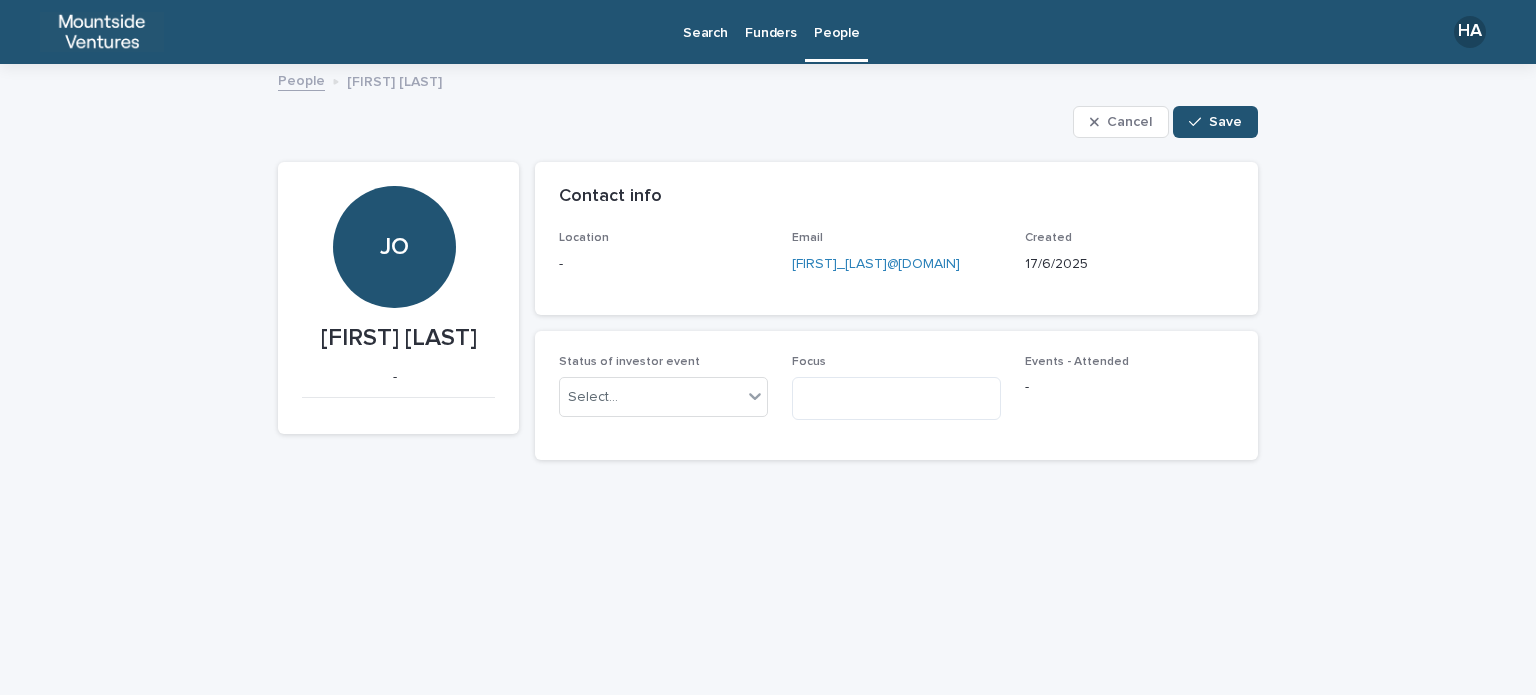 click on "JO" at bounding box center (394, 185) 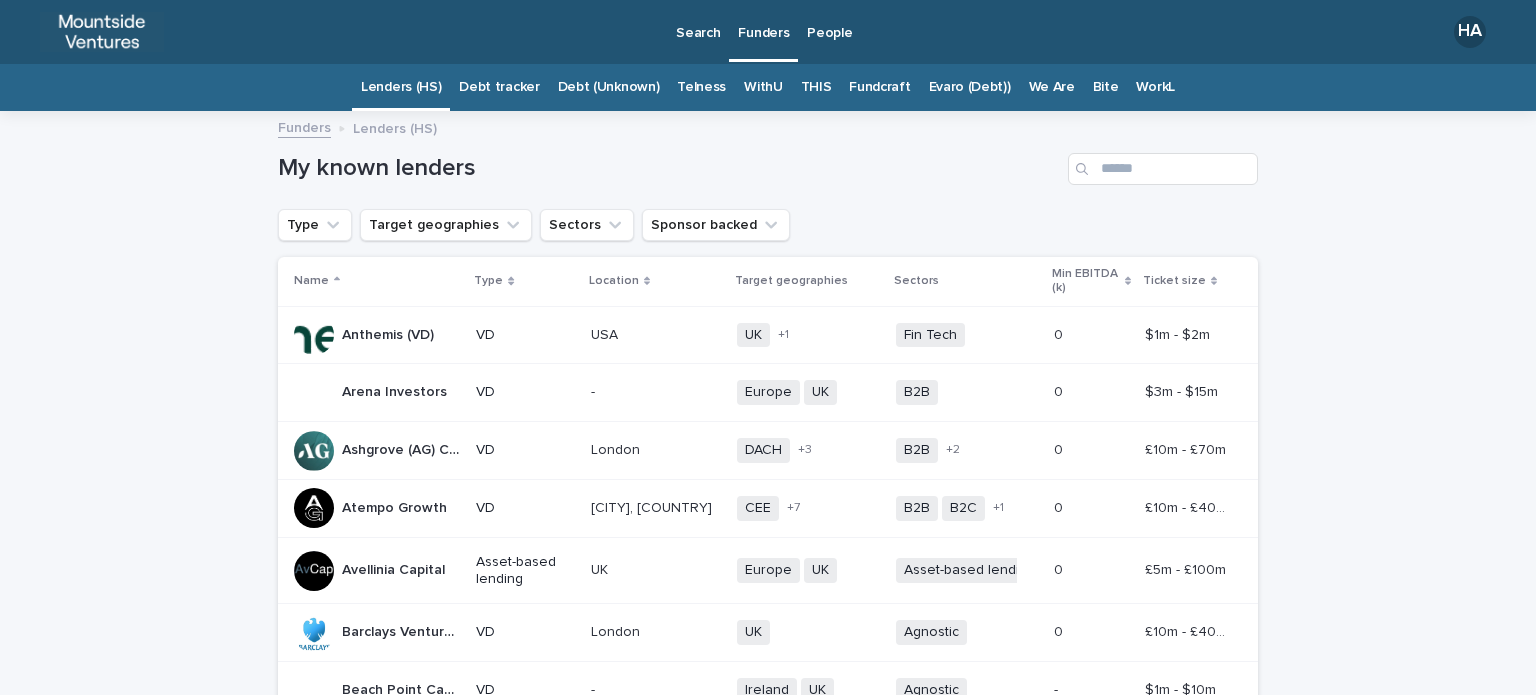 click on "THIS" at bounding box center [816, 87] 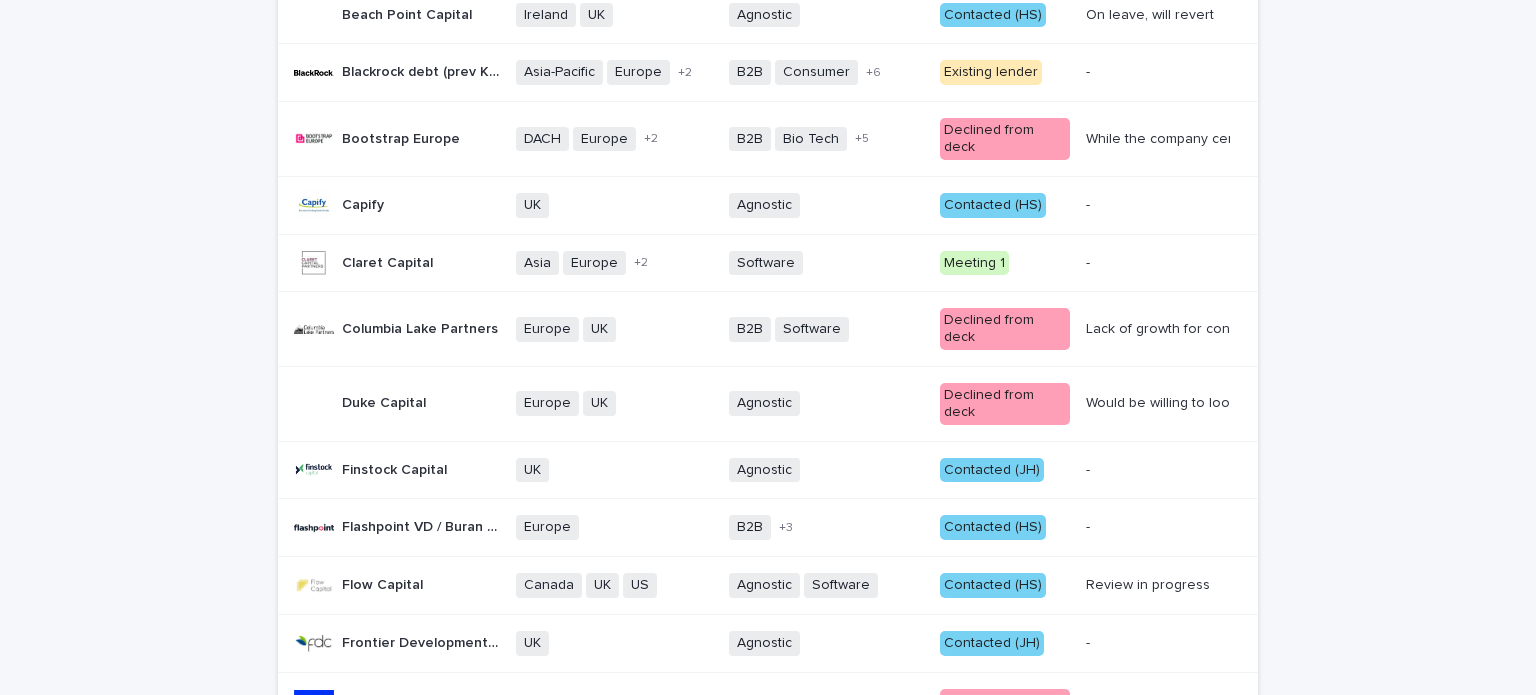 scroll, scrollTop: 0, scrollLeft: 0, axis: both 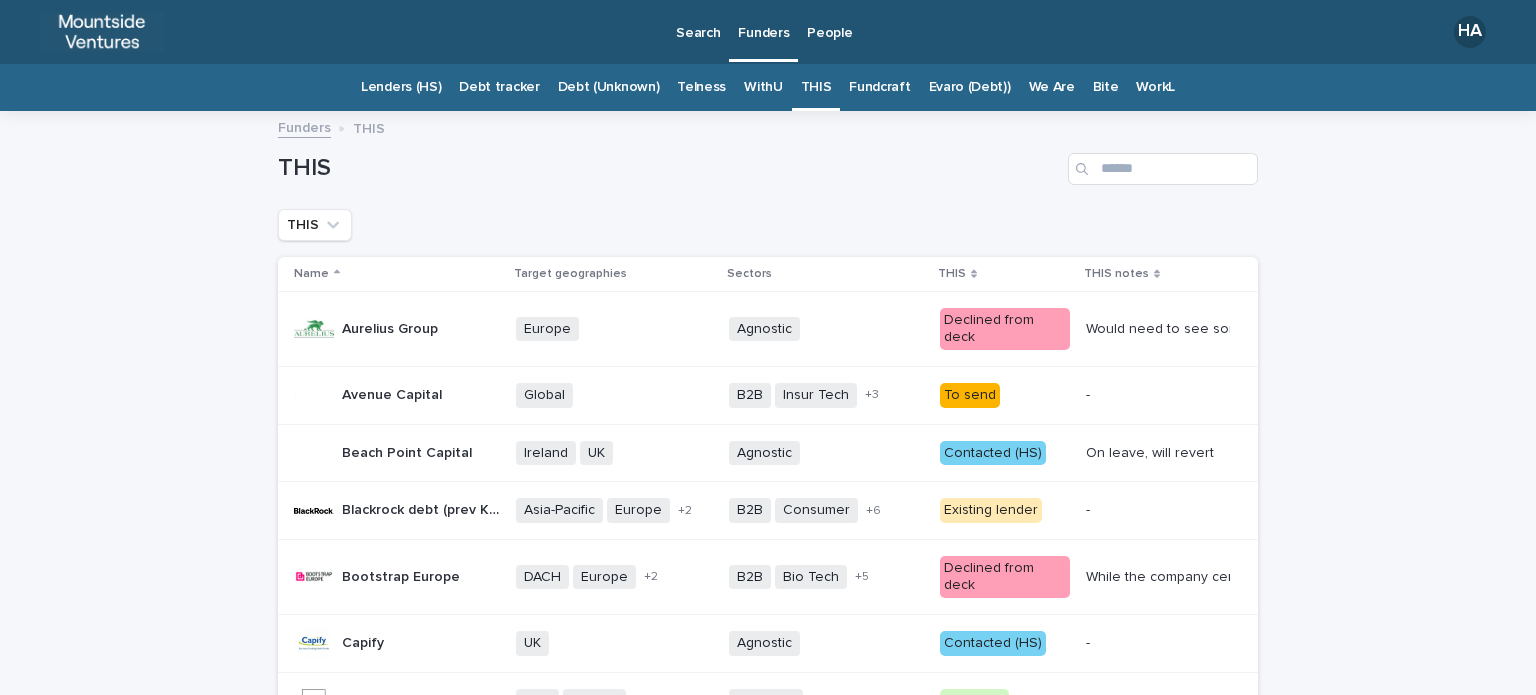 click on "Fundcraft" at bounding box center [879, 87] 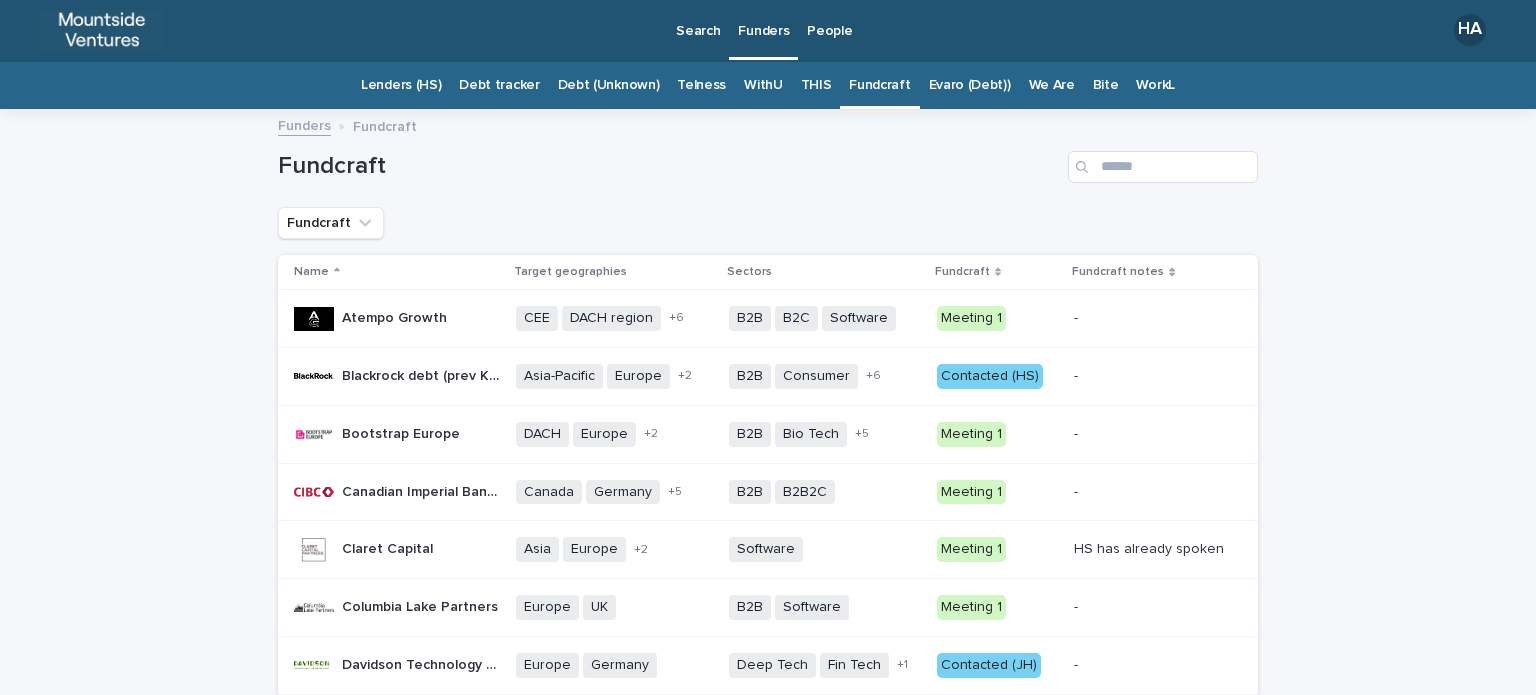 scroll, scrollTop: 0, scrollLeft: 0, axis: both 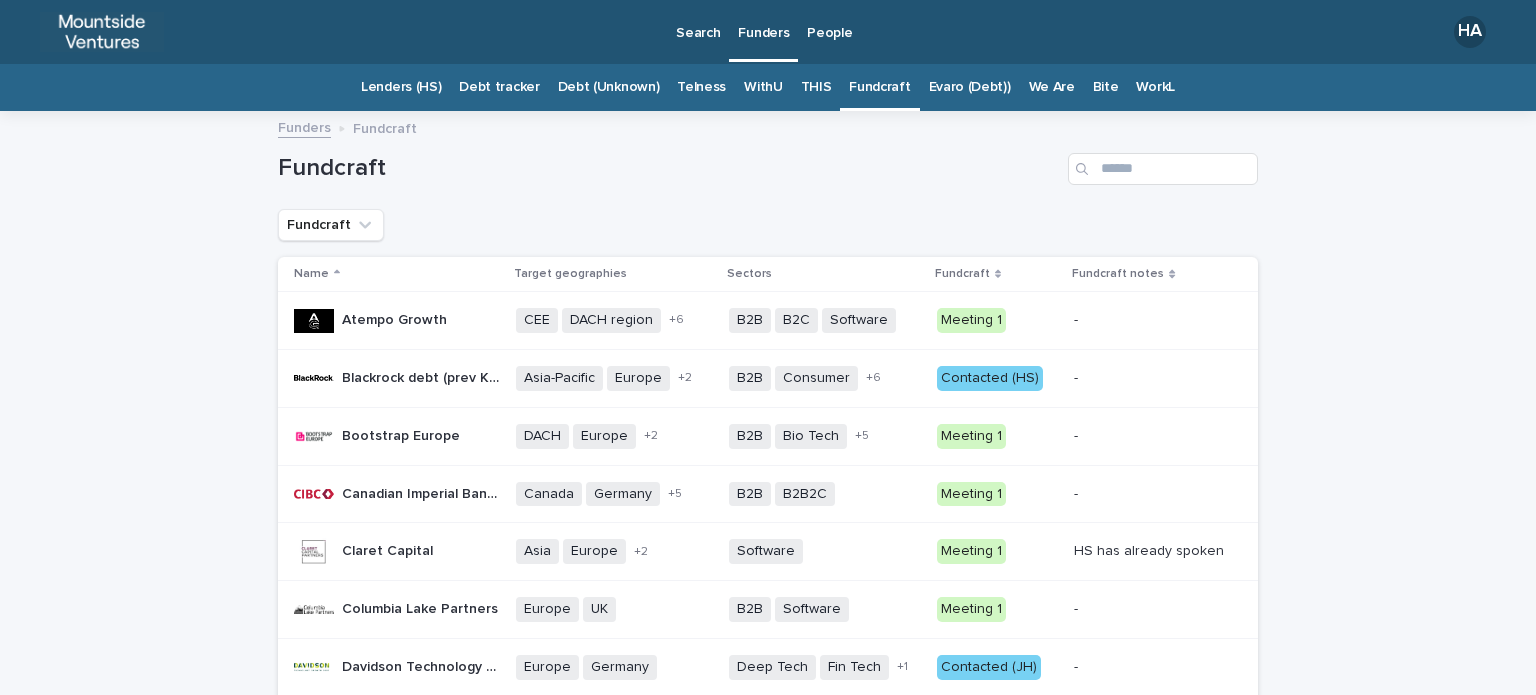 click on "Evaro (Debt))" at bounding box center (970, 87) 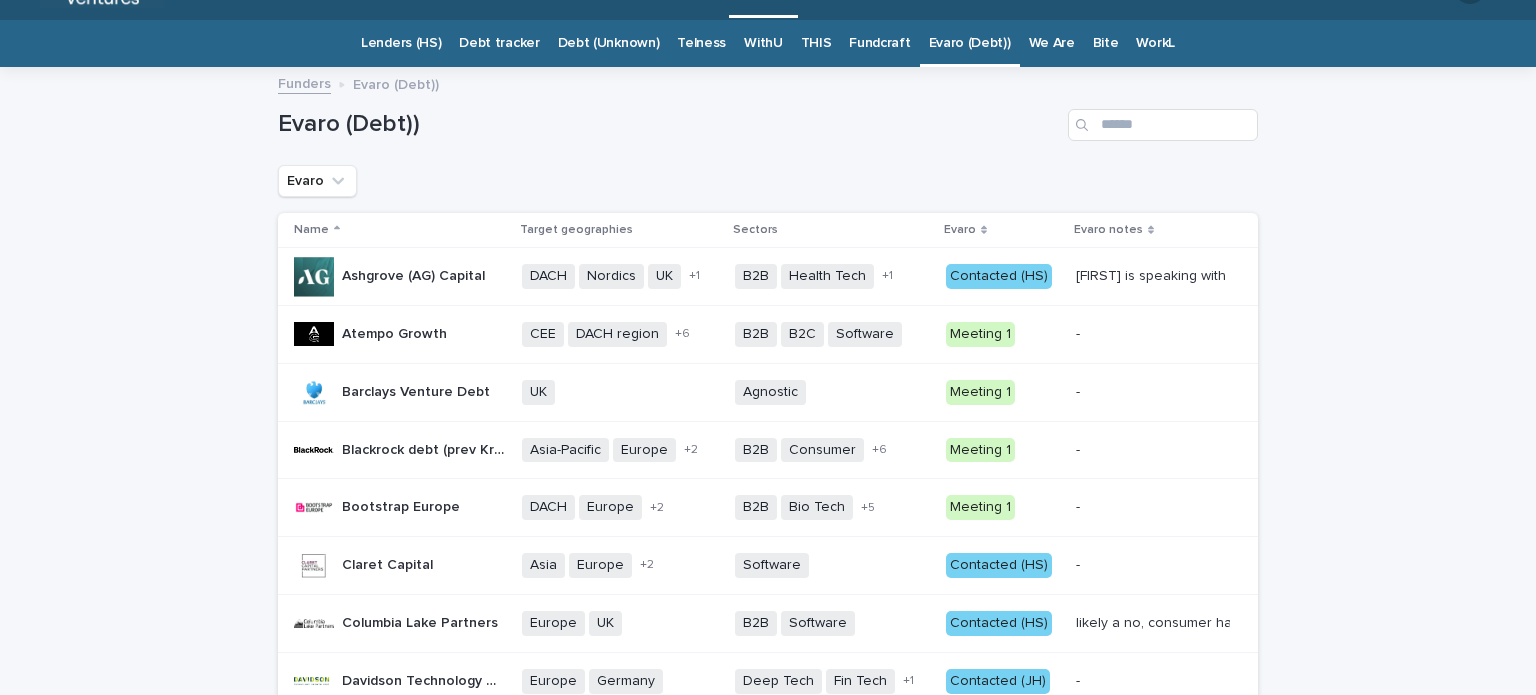 scroll, scrollTop: 0, scrollLeft: 0, axis: both 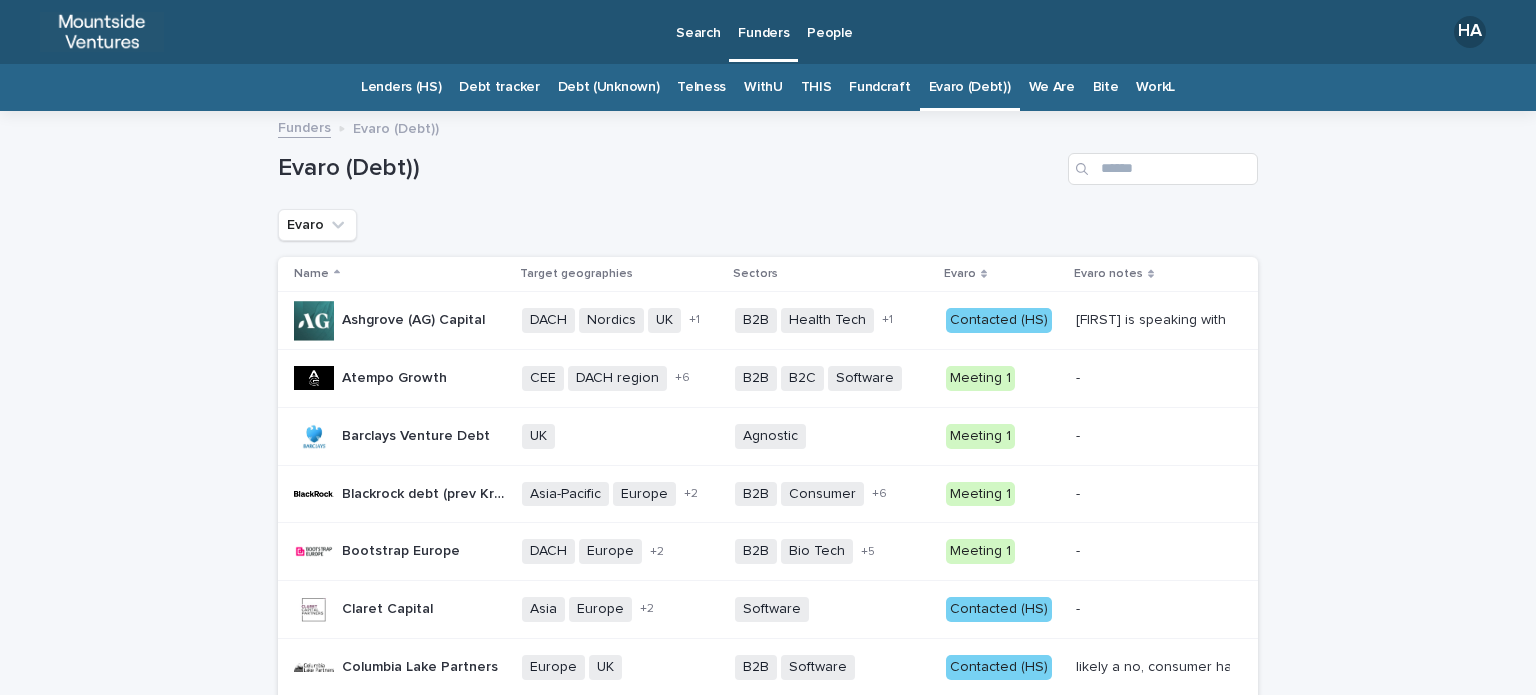 click on "We Are" at bounding box center (1052, 87) 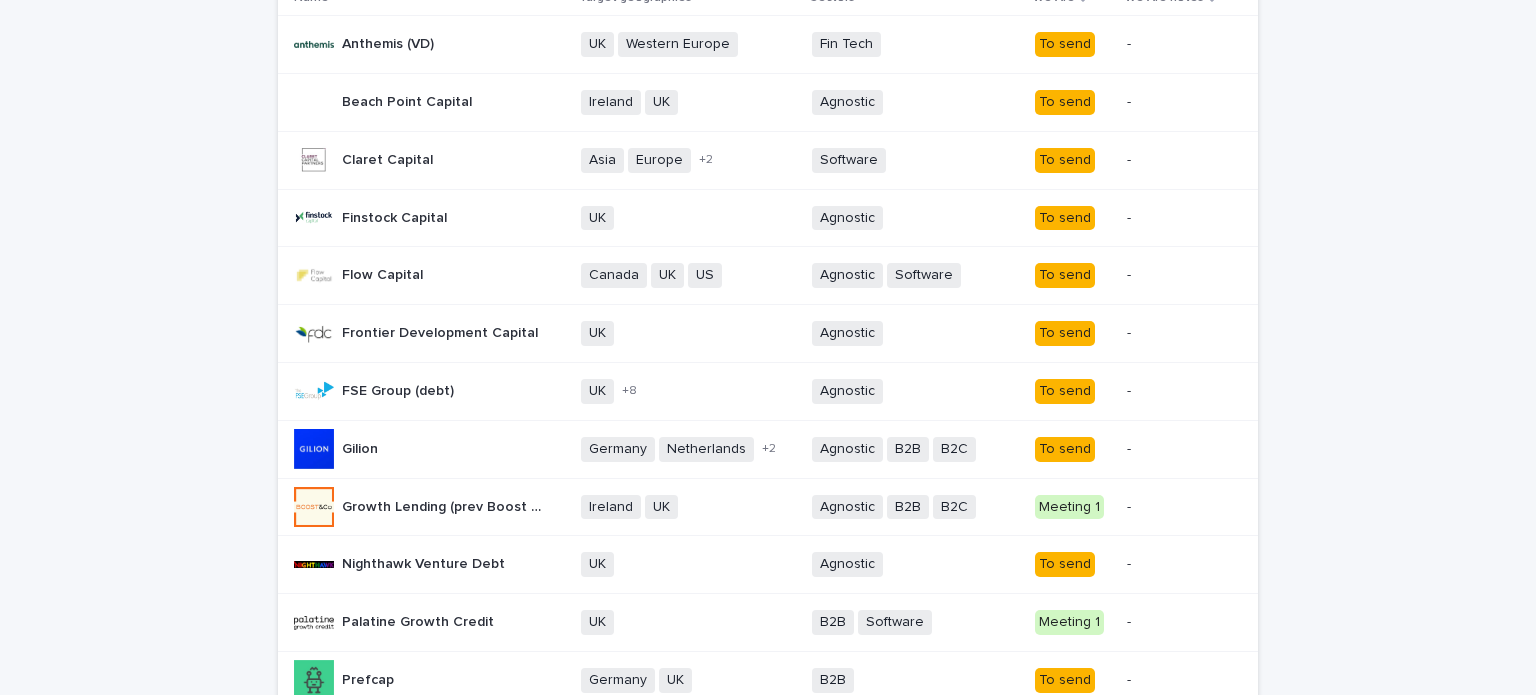 scroll, scrollTop: 572, scrollLeft: 0, axis: vertical 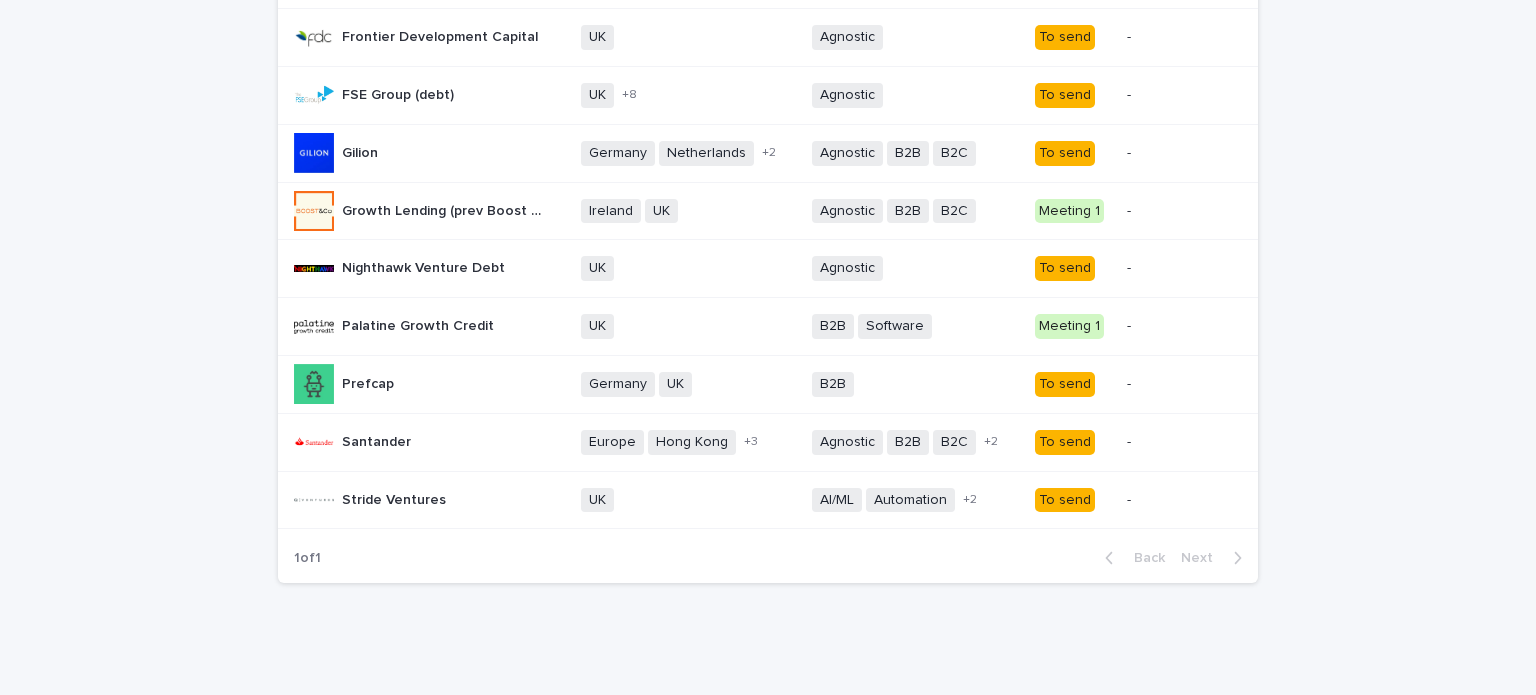 click on "Name Target geographies Sectors We Are We Are notes Anthemis (VD) Anthemis (VD)   UK Western Europe + 0 Fin Tech + 0 To send - -   Beach Point Capital Beach Point Capital   Ireland UK + 0 Agnostic + 0 To send - -   Claret Capital Claret Capital   Asia Europe Singapore UK + 2 Software + 0 To send - -   Finstock Capital Finstock Capital   UK + 0 Agnostic + 0 To send - -   Flow Capital Flow Capital   Canada UK US + 0 Agnostic Software + 0 To send - -   Frontier Development Capital Frontier Development Capital   UK + 0 Agnostic + 0 To send - -   FSE Group (debt) FSE Group (debt)   UK UK Regional - Berkshire UK Regional - Cornwall UK Regional - East Anglia UK Regional - Hampshire UK Regional - Hertfordshire UK Regional - London UK Regional - Midlands UK Regional - Surrey + 8 Agnostic + 0 To send - -   Gilion Gilion   Germany Netherlands Nordics UK + 2 Agnostic B2B B2C + 0 To send - -   Growth Lending (prev Boost & Co)   Ireland UK + 0 B2B B2C" at bounding box center (768, 120) 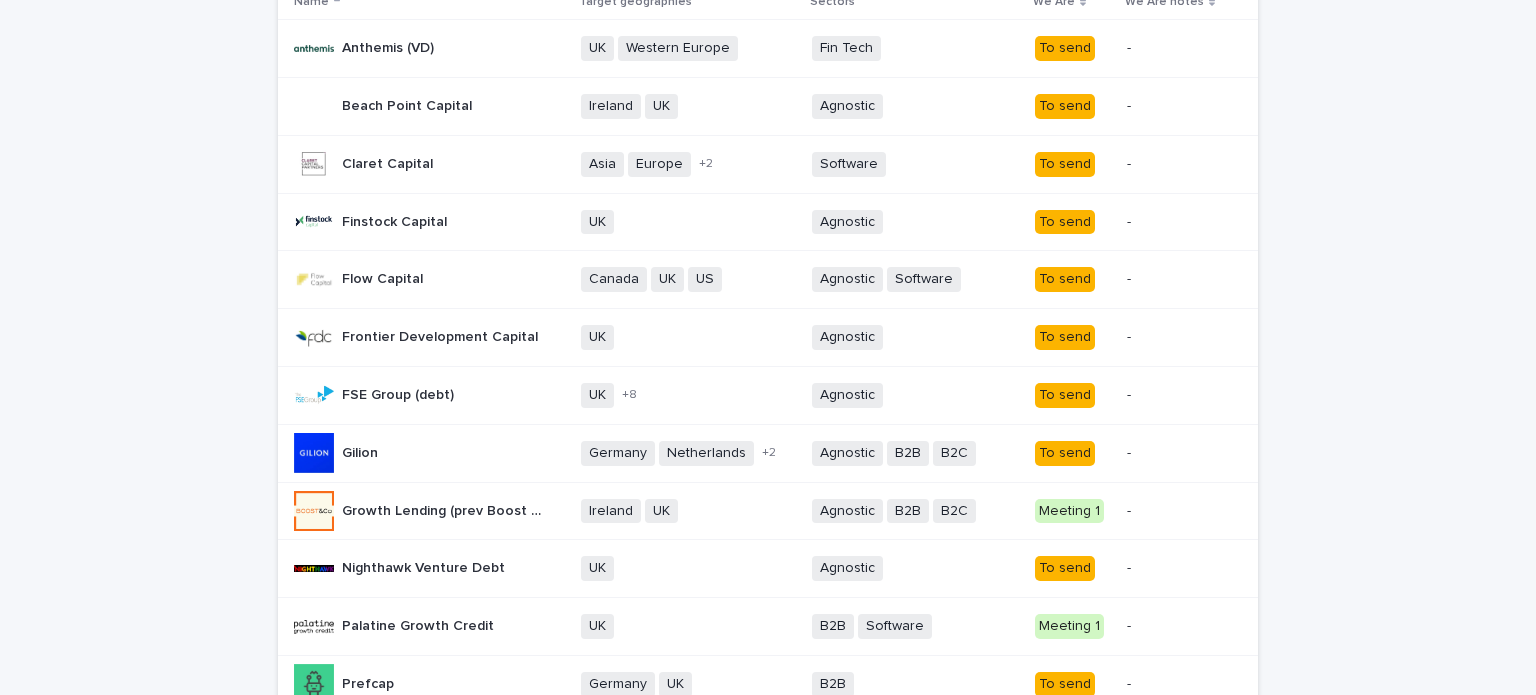 scroll, scrollTop: 0, scrollLeft: 0, axis: both 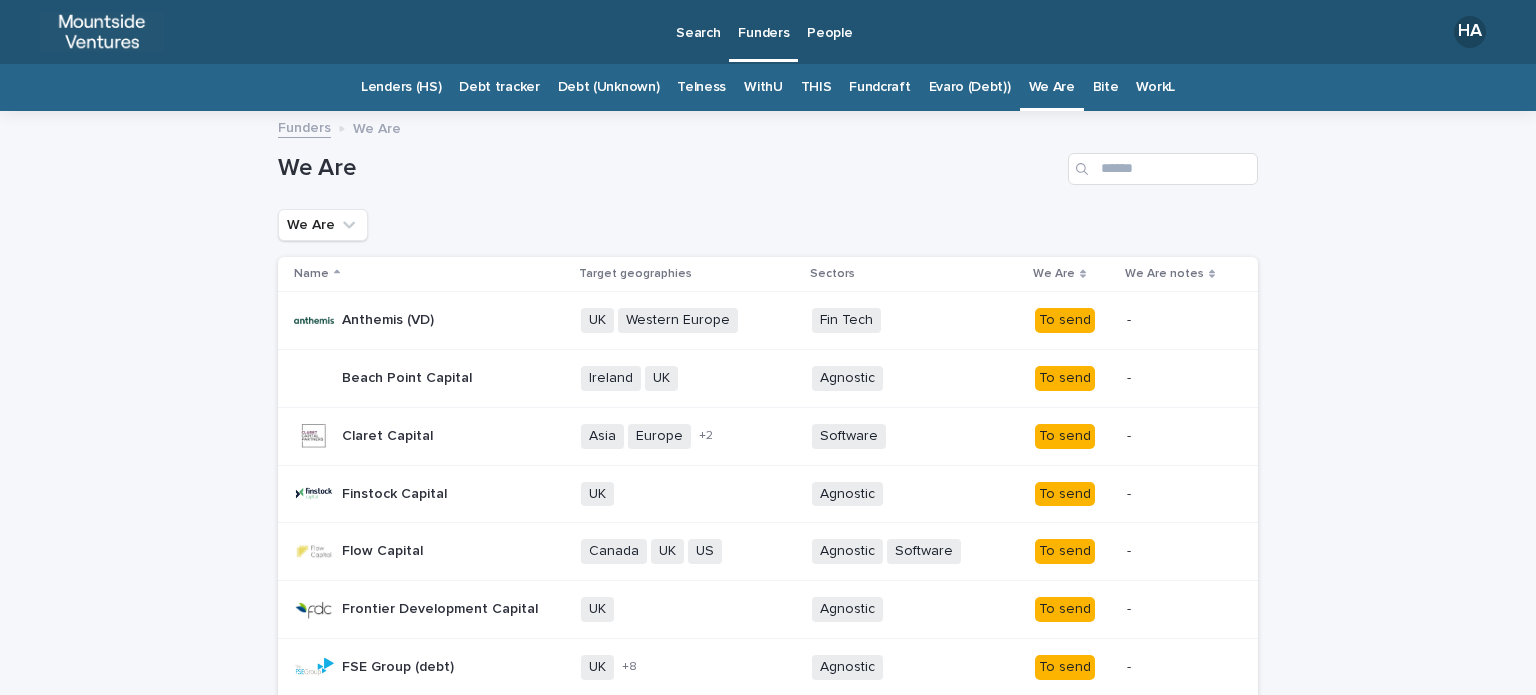 click on "Search" at bounding box center [698, 21] 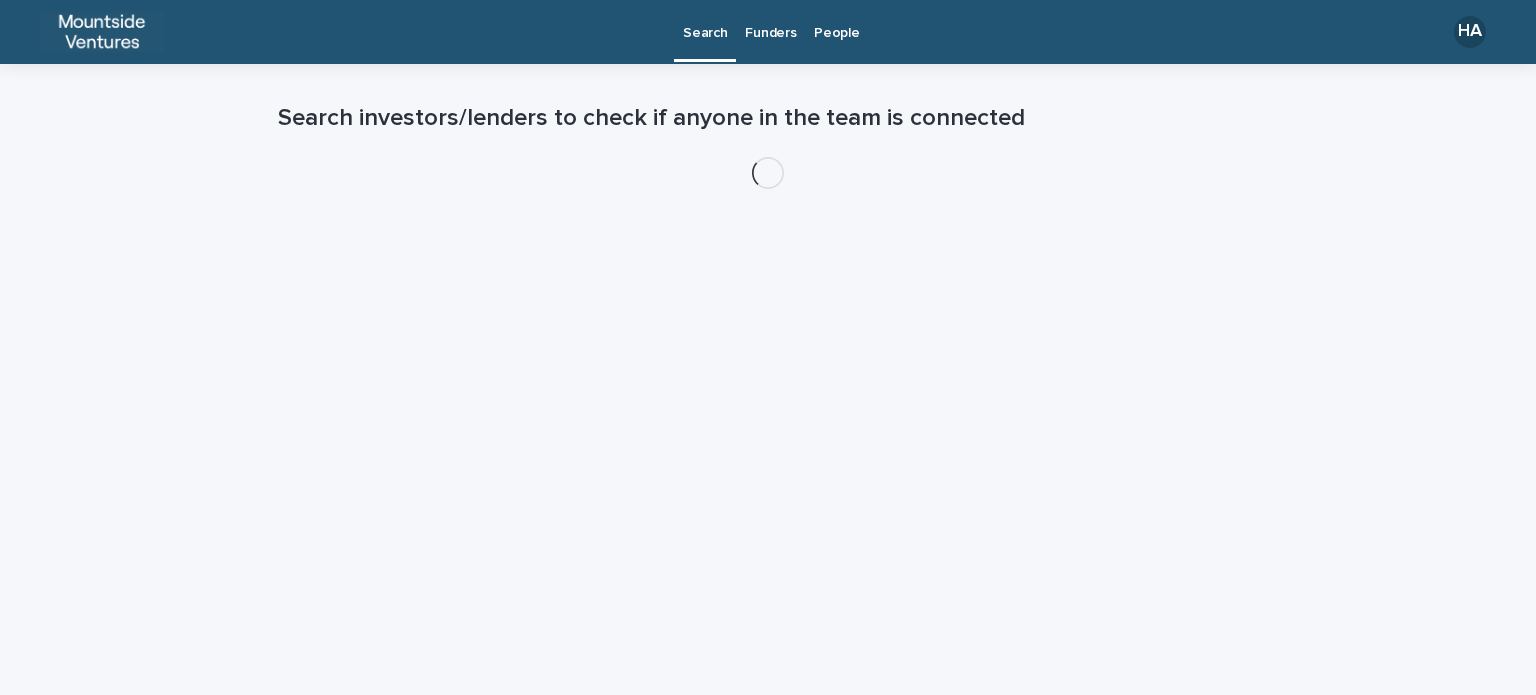click on "Funders" at bounding box center (770, 21) 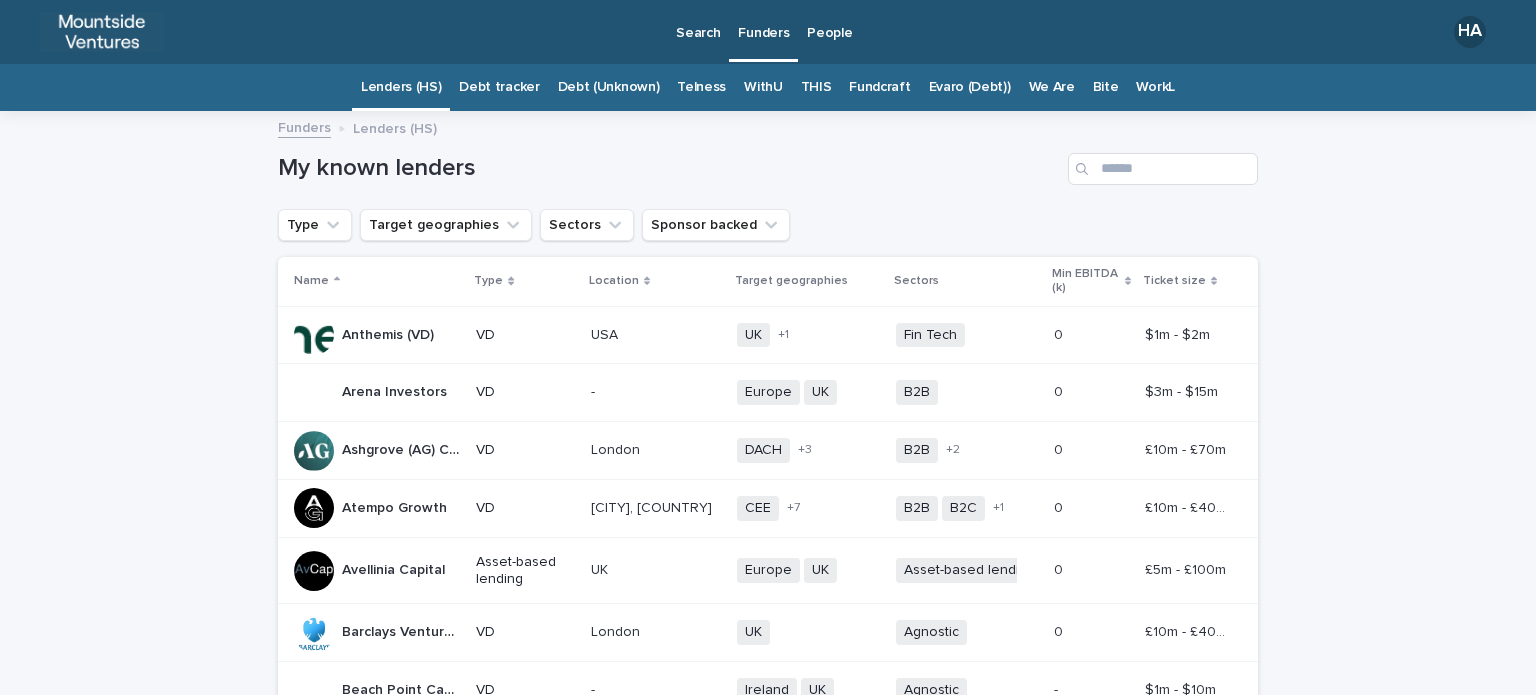 click on "Fundcraft" at bounding box center [879, 87] 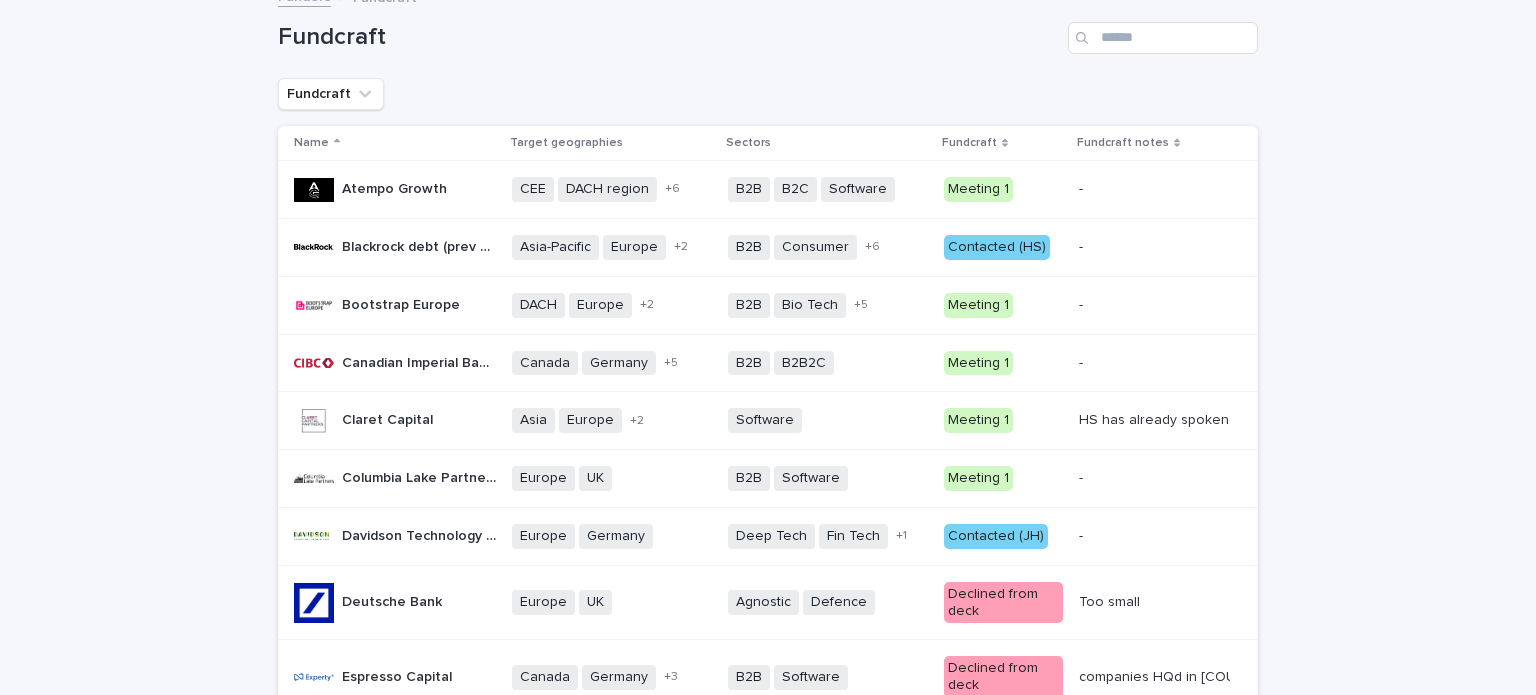 scroll, scrollTop: 100, scrollLeft: 0, axis: vertical 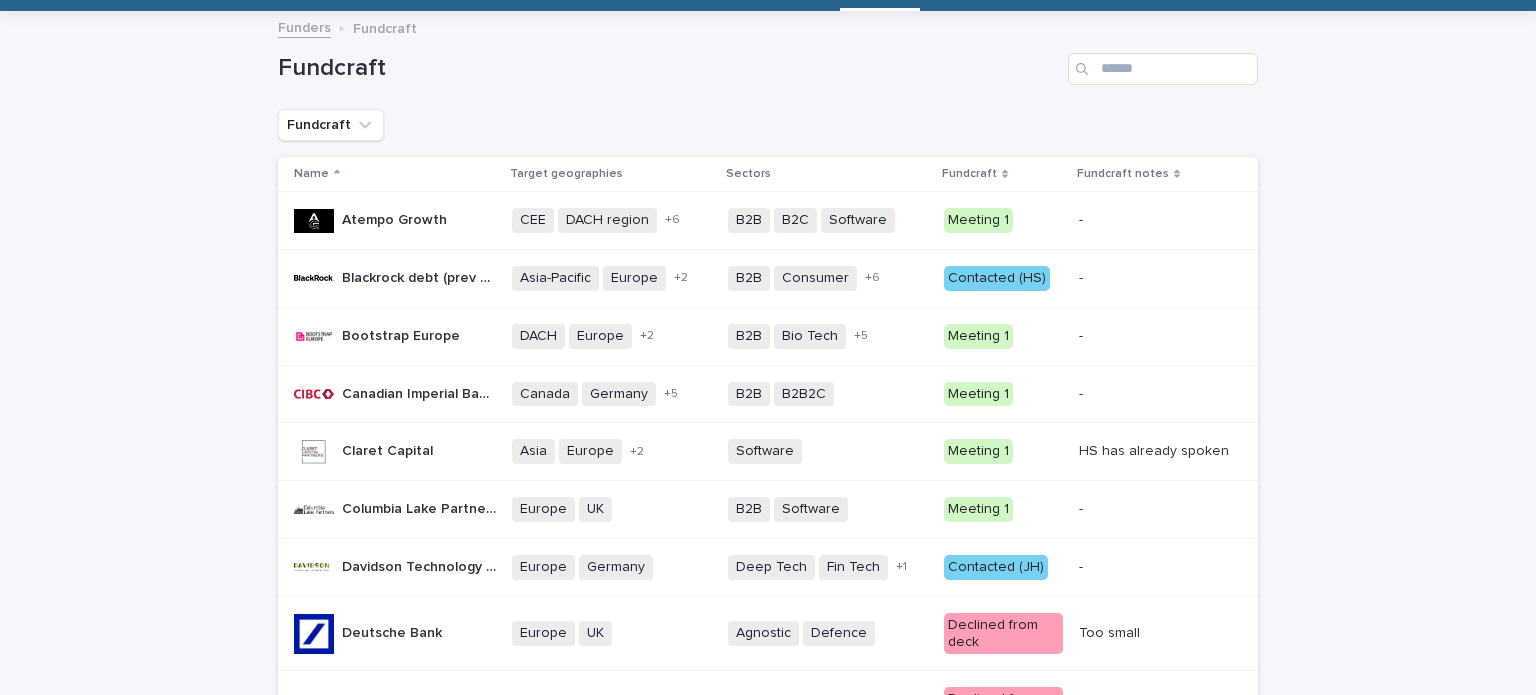 click on "Name Target geographies Sectors Fundcraft Fundcraft notes Atempo Growth Atempo Growth   CEE DACH region France Germany Germany - [CITY] Italy Spain UK + 6 B2B B2C Software + 0 Meeting 1 - -   Blackrock debt (prev Kreos Capital) Blackrock debt (prev Kreos Capital)   Asia-Pacific Europe Israel UK + 2 B2B Consumer Energy Fin Tech Food / Drink Health Software Telco + 6 Contacted (HS) - -   Bootstrap Europe Bootstrap Europe   DACH Europe France UK + 2 B2B Bio Tech Clean Tech Fin Tech Impact Life Sciences Software + 5 Meeting 1 - -   Canadian Imperial Bank of Commerce (CIBC) Canadian Imperial Bank of Commerce (CIBC)   Canada Germany Ireland Nordics Switzerland UK US + 5 B2B B2B2C + 0 Meeting 1 - -   Claret Capital Claret Capital   Asia Europe Singapore UK + 2 Software + 0 Meeting 1 HS has already spoken
HS has already spoken
Columbia Lake Partners Columbia Lake Partners   Europe UK + 0 B2B Software + 0 Meeting 1 - -" at bounding box center [768, 807] 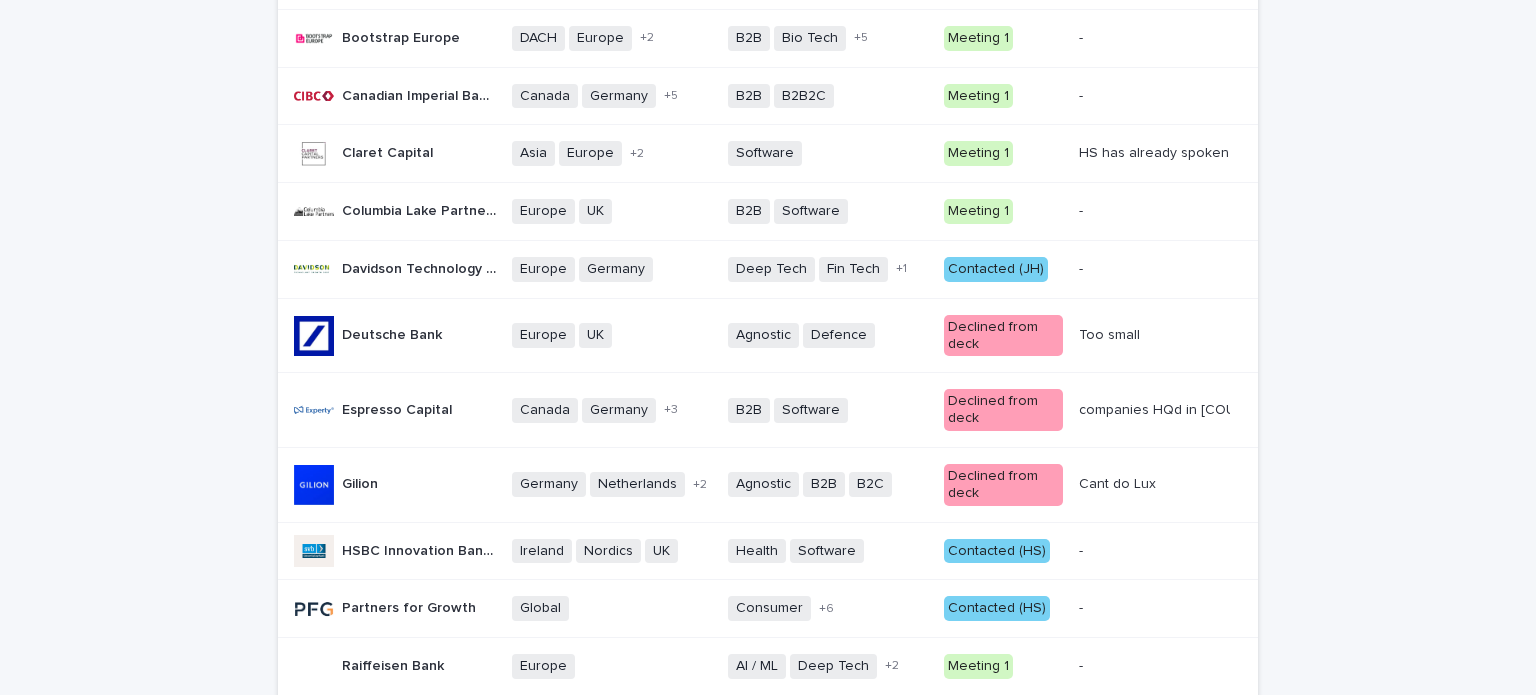 scroll, scrollTop: 400, scrollLeft: 0, axis: vertical 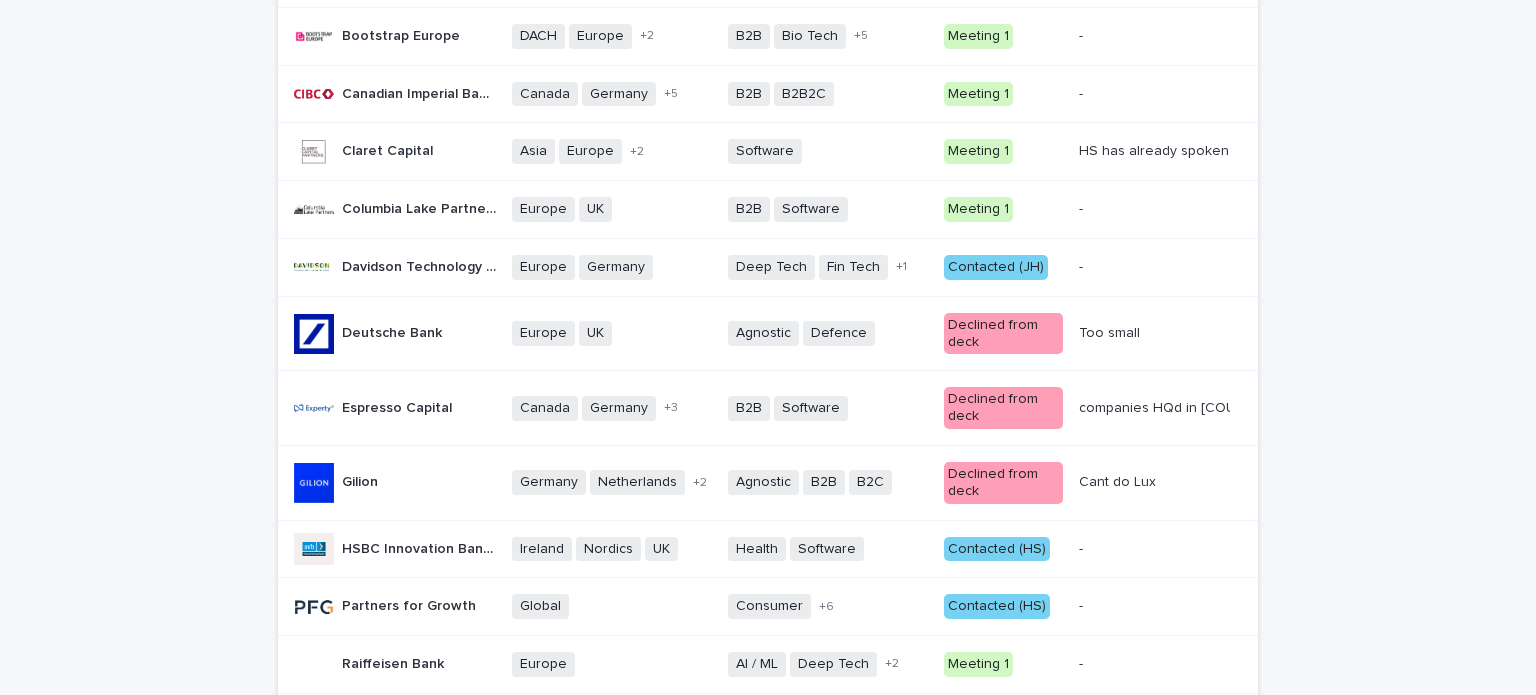 click on "Name Target geographies Sectors Fundcraft Fundcraft notes Atempo Growth Atempo Growth   CEE DACH region France Germany Germany - [CITY] Italy Spain UK + 6 B2B B2C Software + 0 Meeting 1 - -   Blackrock debt (prev Kreos Capital) Blackrock debt (prev Kreos Capital)   Asia-Pacific Europe Israel UK + 2 B2B Consumer Energy Fin Tech Food / Drink Health Software Telco + 6 Contacted (HS) - -   Bootstrap Europe Bootstrap Europe   DACH Europe France UK + 2 B2B Bio Tech Clean Tech Fin Tech Impact Life Sciences Software + 5 Meeting 1 - -   Canadian Imperial Bank of Commerce (CIBC) Canadian Imperial Bank of Commerce (CIBC)   Canada Germany Ireland Nordics Switzerland UK US + 5 B2B B2B2C + 0 Meeting 1 - -   Claret Capital Claret Capital   Asia Europe Singapore UK + 2 Software + 0 Meeting 1 HS has already spoken
HS has already spoken
Columbia Lake Partners Columbia Lake Partners   Europe UK + 0 B2B Software + 0 Meeting 1 - -" at bounding box center (768, 507) 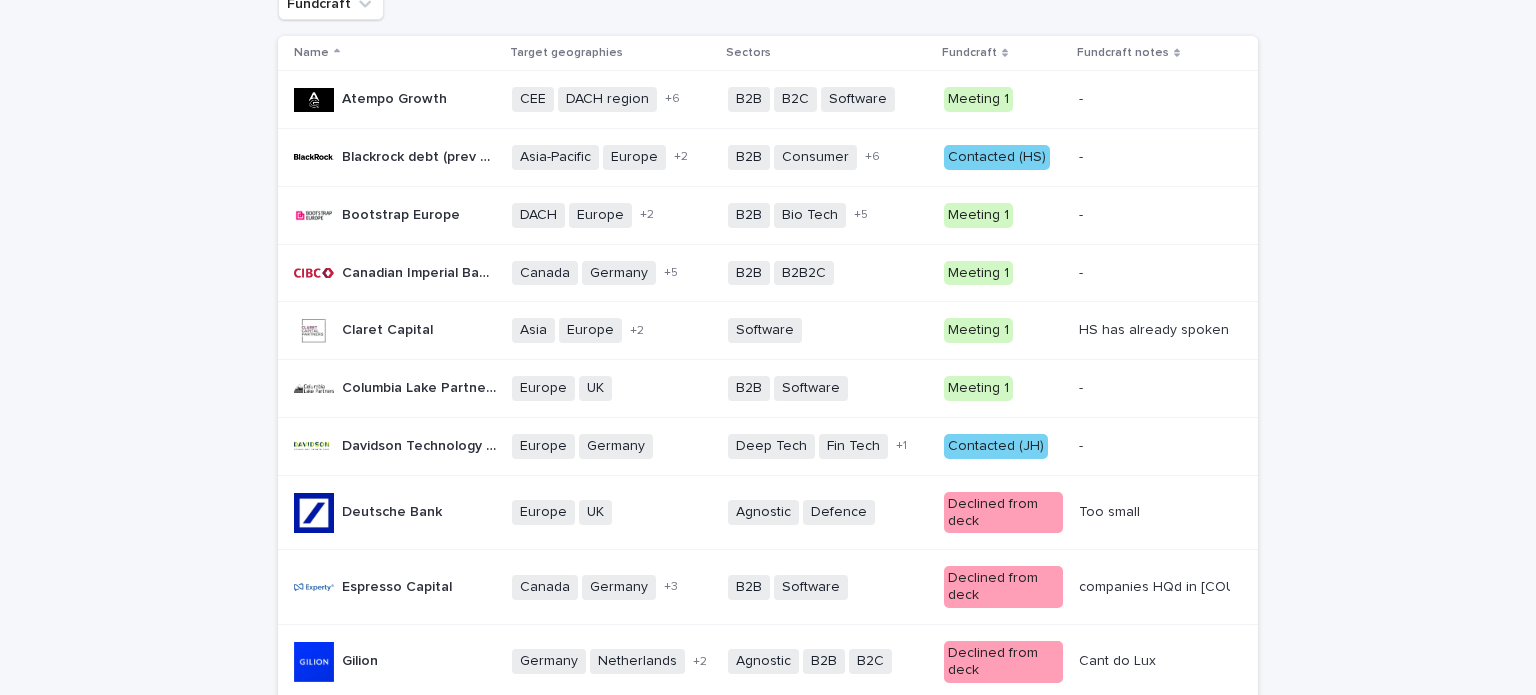 scroll, scrollTop: 100, scrollLeft: 0, axis: vertical 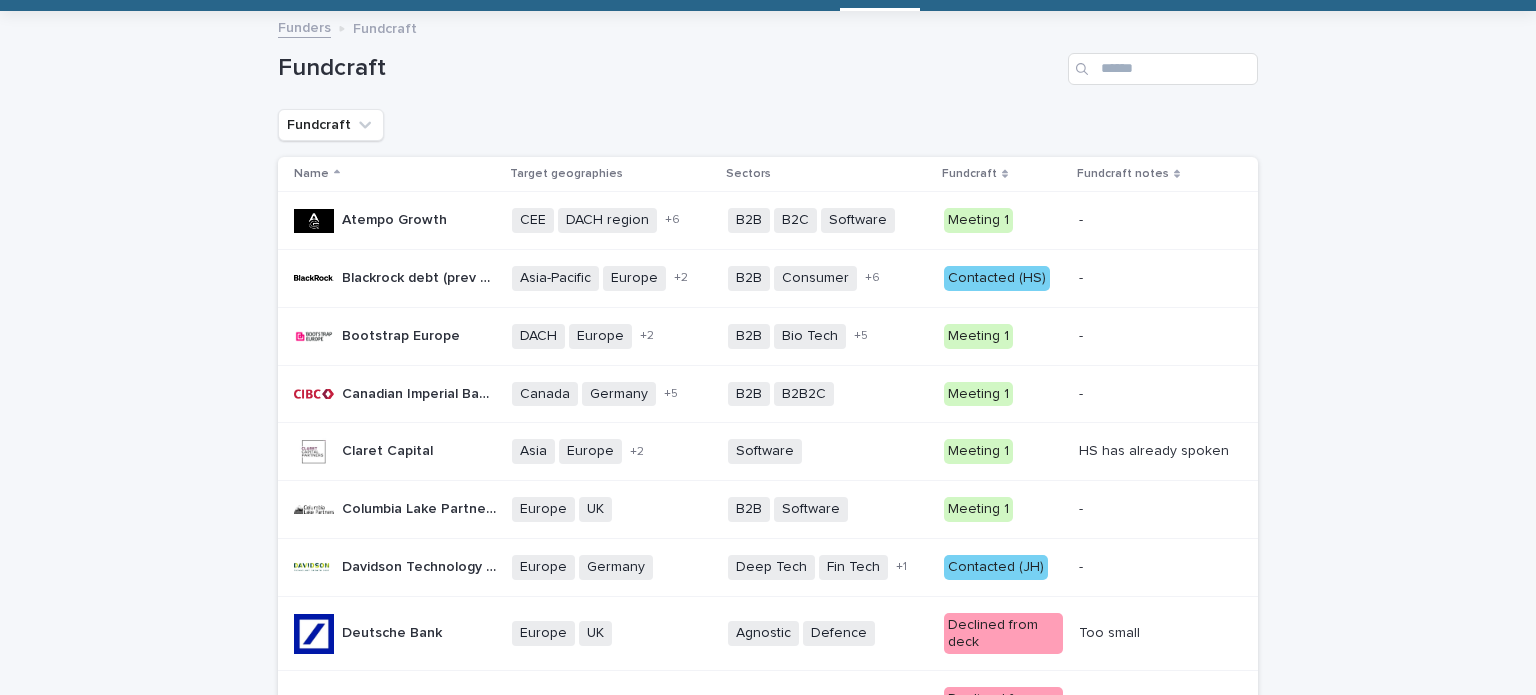 click on "Name Target geographies Sectors Fundcraft Fundcraft notes Atempo Growth Atempo Growth   CEE DACH region France Germany Germany - [CITY] Italy Spain UK + 6 B2B B2C Software + 0 Meeting 1 - -   Blackrock debt (prev Kreos Capital) Blackrock debt (prev Kreos Capital)   Asia-Pacific Europe Israel UK + 2 B2B Consumer Energy Fin Tech Food / Drink Health Software Telco + 6 Contacted (HS) - -   Bootstrap Europe Bootstrap Europe   DACH Europe France UK + 2 B2B Bio Tech Clean Tech Fin Tech Impact Life Sciences Software + 5 Meeting 1 - -   Canadian Imperial Bank of Commerce (CIBC) Canadian Imperial Bank of Commerce (CIBC)   Canada Germany Ireland Nordics Switzerland UK US + 5 B2B B2B2C + 0 Meeting 1 - -   Claret Capital Claret Capital   Asia Europe Singapore UK + 2 Software + 0 Meeting 1 HS has already spoken
HS has already spoken
Columbia Lake Partners Columbia Lake Partners   Europe UK + 0 B2B Software + 0 Meeting 1 - -" at bounding box center [768, 807] 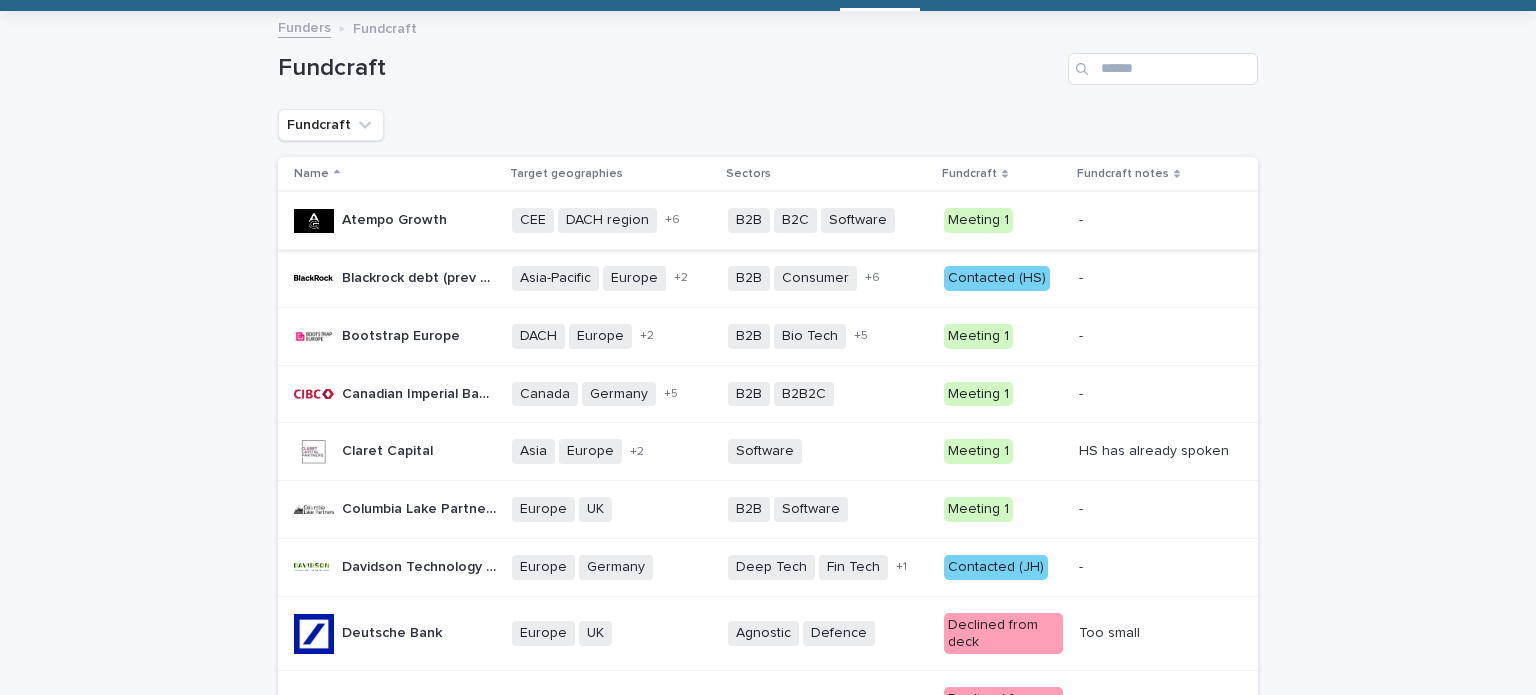 drag, startPoint x: 1368, startPoint y: 227, endPoint x: 996, endPoint y: 225, distance: 372.00537 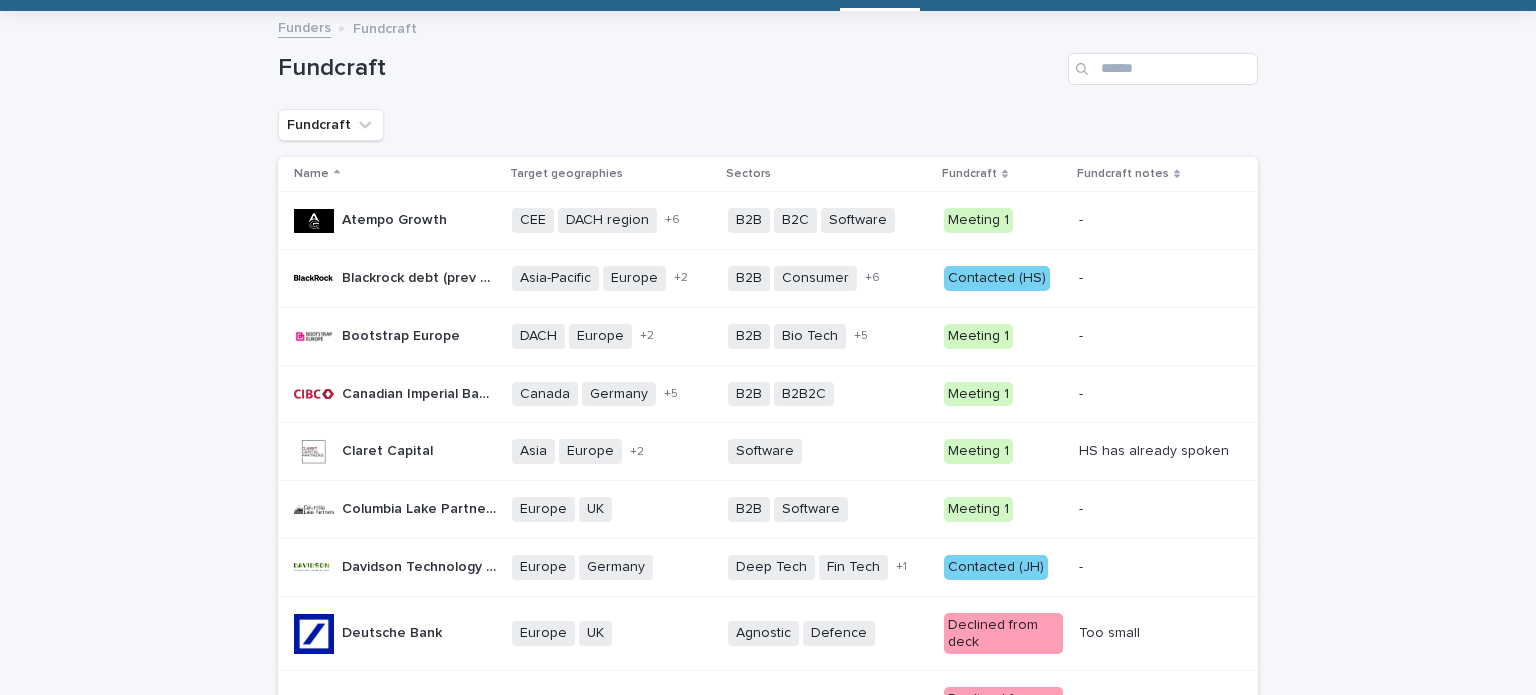 click on "Name Target geographies Sectors Fundcraft Fundcraft notes Atempo Growth Atempo Growth   CEE DACH region France Germany Germany - [CITY] Italy Spain UK + 6 B2B B2C Software + 0 Meeting 1 - -   Blackrock debt (prev Kreos Capital) Blackrock debt (prev Kreos Capital)   Asia-Pacific Europe Israel UK + 2 B2B Consumer Energy Fin Tech Food / Drink Health Software Telco + 6 Contacted (HS) - -   Bootstrap Europe Bootstrap Europe   DACH Europe France UK + 2 B2B Bio Tech Clean Tech Fin Tech Impact Life Sciences Software + 5 Meeting 1 - -   Canadian Imperial Bank of Commerce (CIBC) Canadian Imperial Bank of Commerce (CIBC)   Canada Germany Ireland Nordics Switzerland UK US + 5 B2B B2B2C + 0 Meeting 1 - -   Claret Capital Claret Capital   Asia Europe Singapore UK + 2 Software + 0 Meeting 1 HS has already spoken
HS has already spoken
Columbia Lake Partners Columbia Lake Partners   Europe UK + 0 B2B Software + 0 Meeting 1 - -" at bounding box center [768, 807] 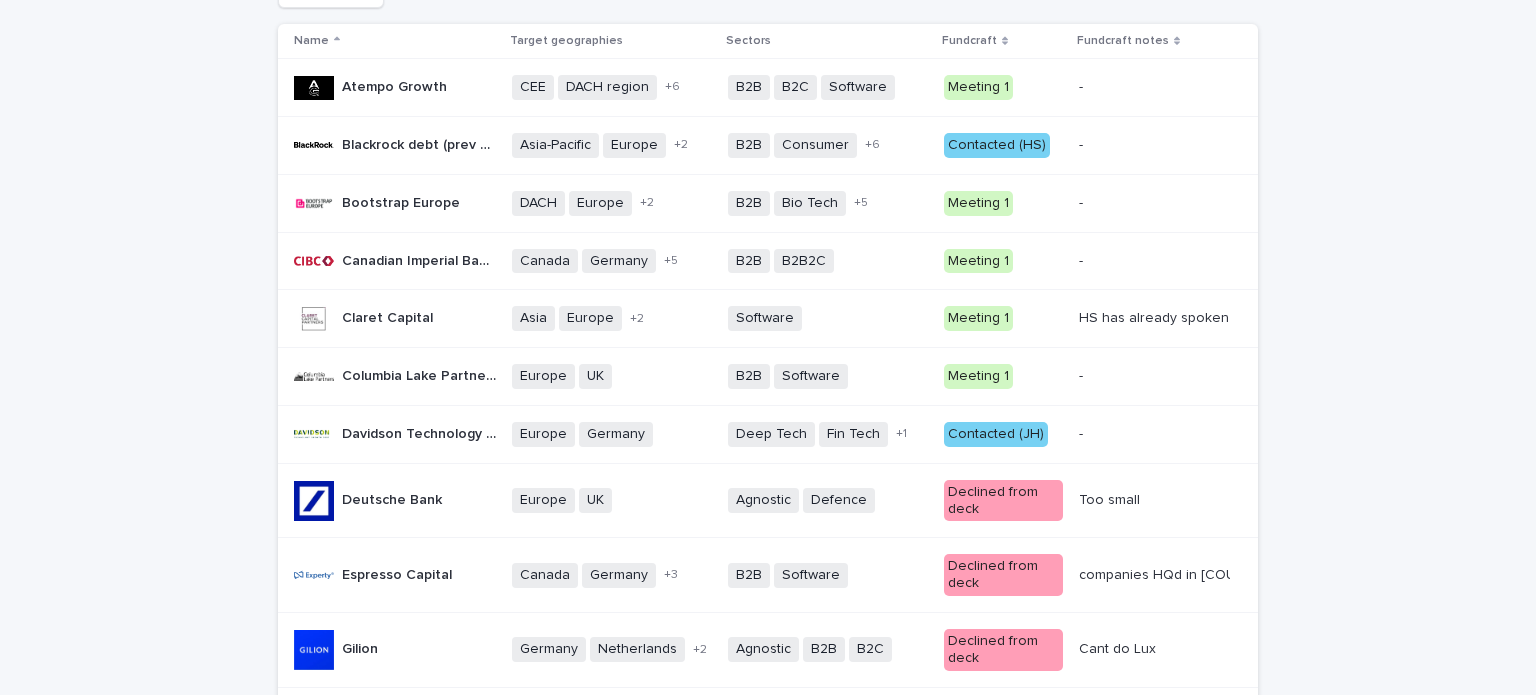scroll, scrollTop: 400, scrollLeft: 0, axis: vertical 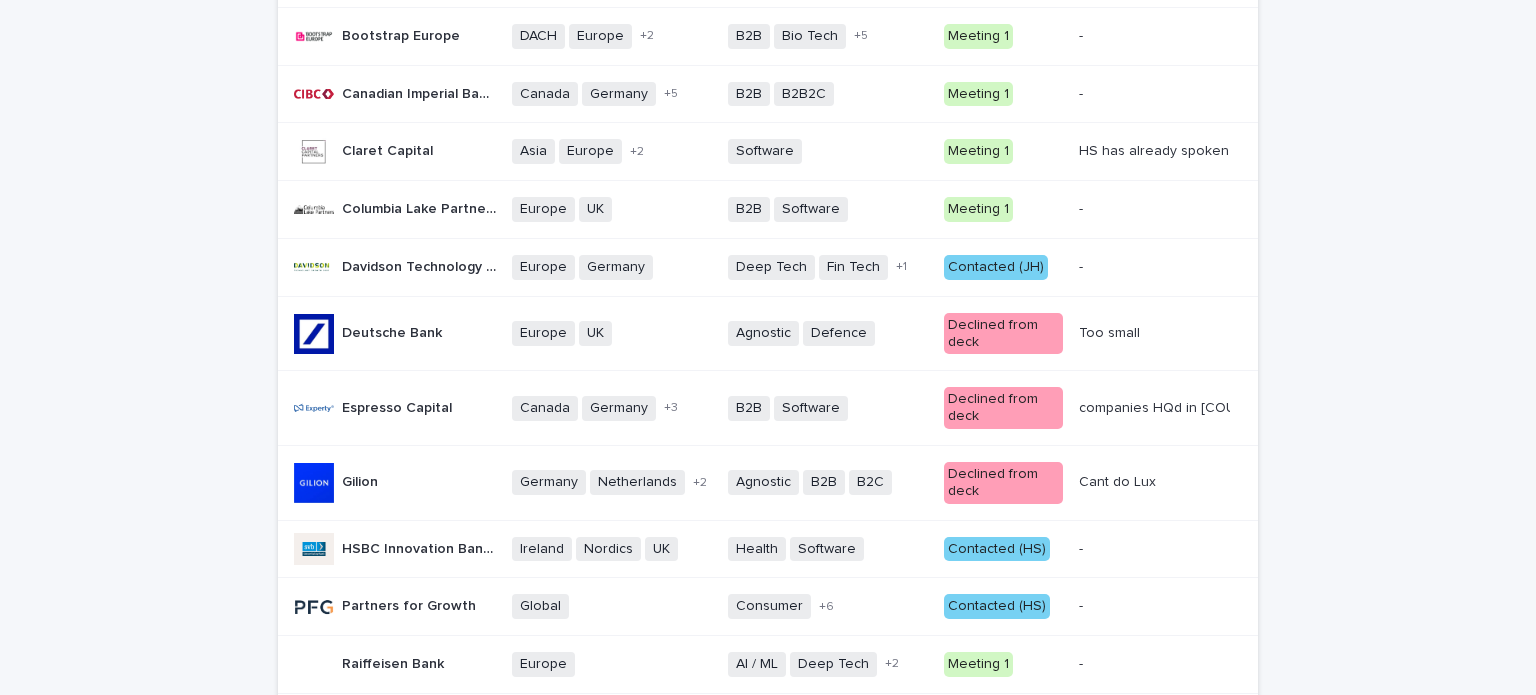 click on "Name Target geographies Sectors Fundcraft Fundcraft notes Atempo Growth Atempo Growth   CEE DACH region France Germany Germany - [CITY] Italy Spain UK + 6 B2B B2C Software + 0 Meeting 1 - -   Blackrock debt (prev Kreos Capital) Blackrock debt (prev Kreos Capital)   Asia-Pacific Europe Israel UK + 2 B2B Consumer Energy Fin Tech Food / Drink Health Software Telco + 6 Contacted (HS) - -   Bootstrap Europe Bootstrap Europe   DACH Europe France UK + 2 B2B Bio Tech Clean Tech Fin Tech Impact Life Sciences Software + 5 Meeting 1 - -   Canadian Imperial Bank of Commerce (CIBC) Canadian Imperial Bank of Commerce (CIBC)   Canada Germany Ireland Nordics Switzerland UK US + 5 B2B B2B2C + 0 Meeting 1 - -   Claret Capital Claret Capital   Asia Europe Singapore UK + 2 Software + 0 Meeting 1 HS has already spoken
HS has already spoken
Columbia Lake Partners Columbia Lake Partners   Europe UK + 0 B2B Software + 0 Meeting 1 - -" at bounding box center (768, 507) 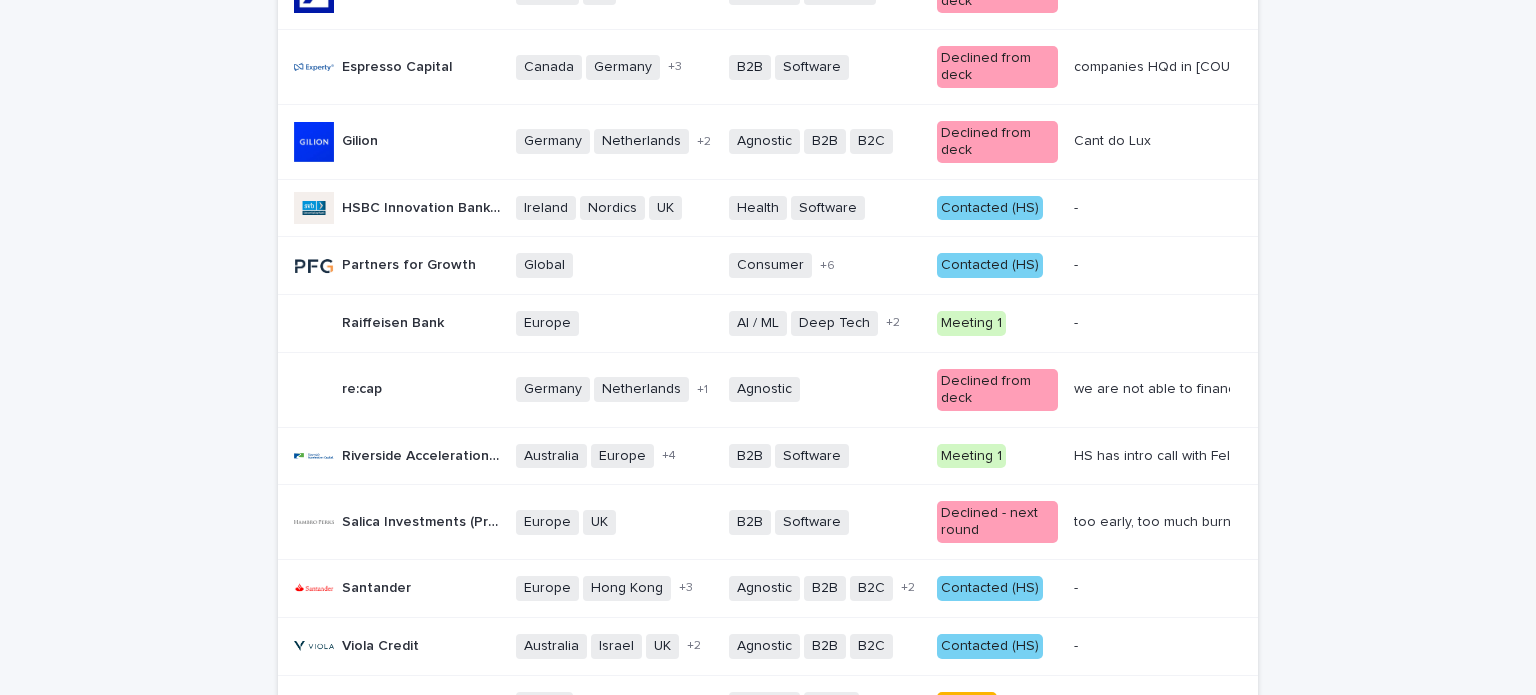 scroll, scrollTop: 800, scrollLeft: 0, axis: vertical 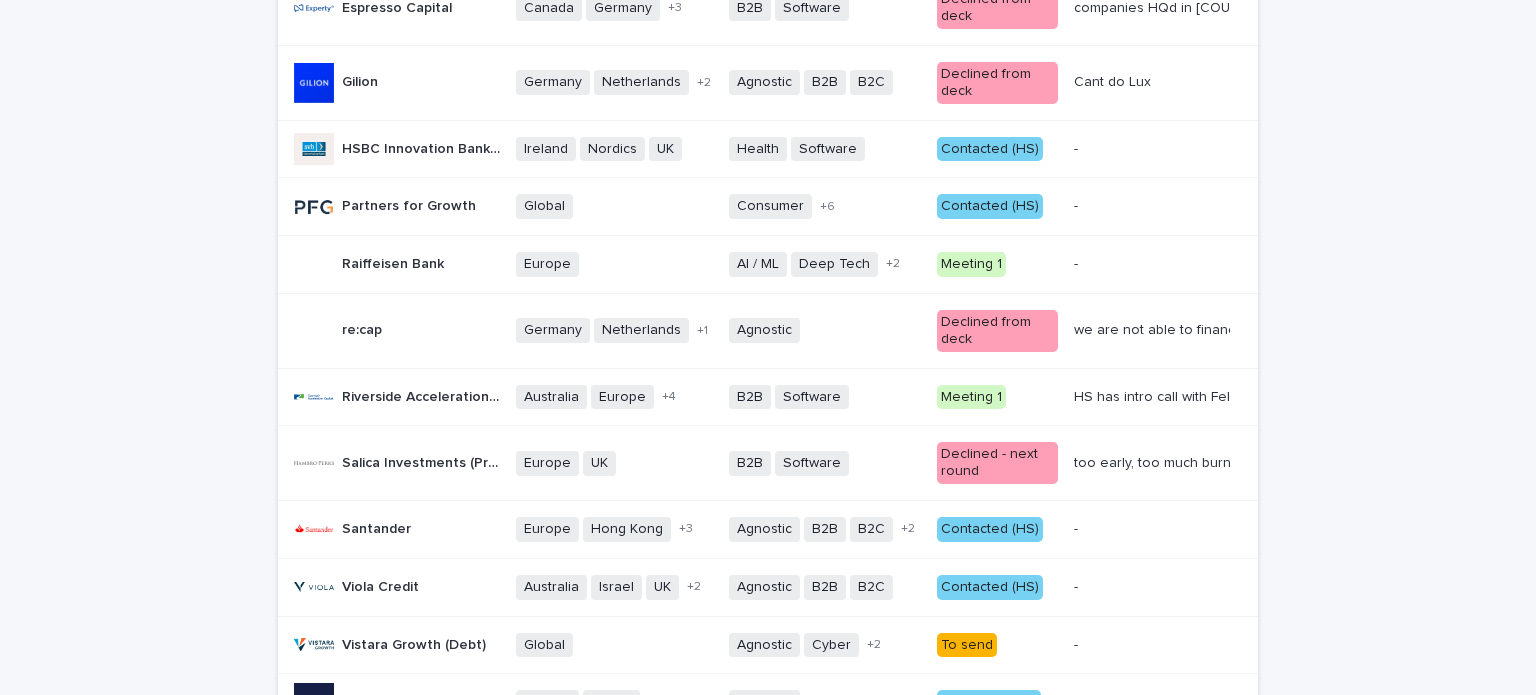 click on "Name Target geographies Sectors Fundcraft Fundcraft notes Atempo Growth Atempo Growth   CEE DACH region France Germany Germany - [CITY] Italy Spain UK + 6 B2B B2C Software + 0 Meeting 1 - -   Blackrock debt (prev Kreos Capital) Blackrock debt (prev Kreos Capital)   Asia-Pacific Europe Israel UK + 2 B2B Consumer Energy Fin Tech Food / Drink Health Software Telco + 6 Contacted (HS) - -   Bootstrap Europe Bootstrap Europe   DACH Europe France UK + 2 B2B Bio Tech Clean Tech Fin Tech Impact Life Sciences Software + 5 Meeting 1 - -   Canadian Imperial Bank of Commerce (CIBC) Canadian Imperial Bank of Commerce (CIBC)   Canada Germany Ireland Nordics Switzerland UK US + 5 B2B B2B2C + 0 Meeting 1 - -   Claret Capital Claret Capital   Asia Europe Singapore UK + 2 Software + 0 Meeting 1 HS has already spoken
HS has already spoken
Columbia Lake Partners Columbia Lake Partners   Europe UK + 0 B2B Software + 0 Meeting 1 - -" at bounding box center (768, 107) 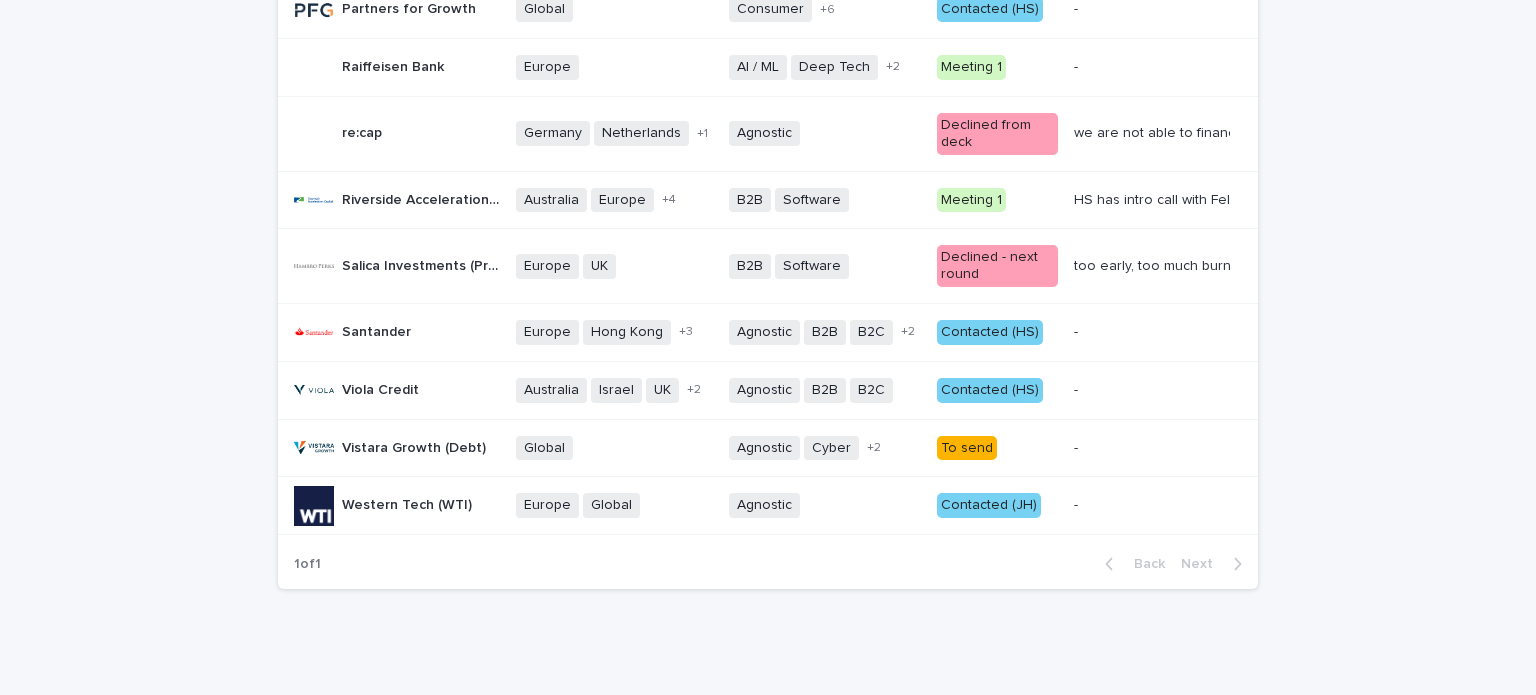 scroll, scrollTop: 1002, scrollLeft: 0, axis: vertical 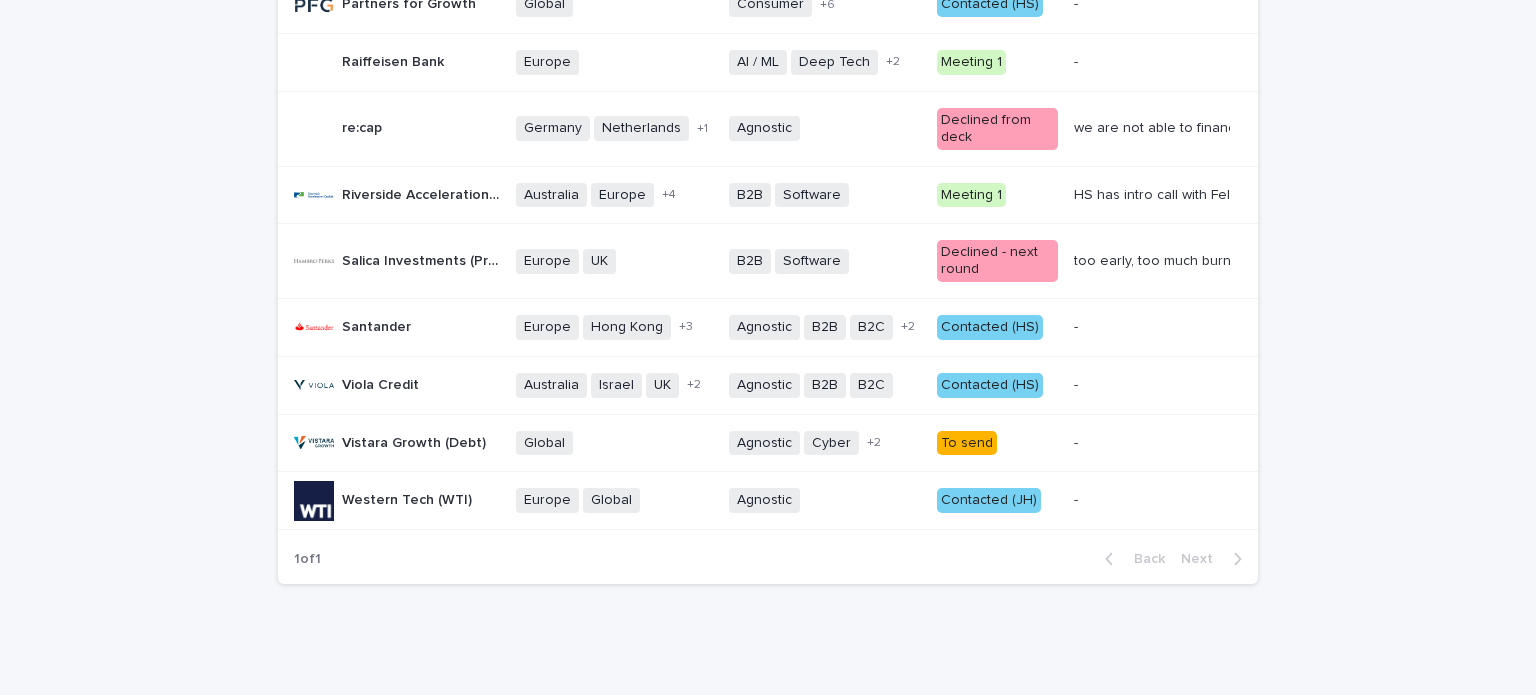 click on "Name Target geographies Sectors Fundcraft Fundcraft notes Atempo Growth Atempo Growth   CEE DACH region France Germany Germany - [CITY] Italy Spain UK + 6 B2B B2C Software + 0 Meeting 1 - -   Blackrock debt (prev Kreos Capital) Blackrock debt (prev Kreos Capital)   Asia-Pacific Europe Israel UK + 2 B2B Consumer Energy Fin Tech Food / Drink Health Software Telco + 6 Contacted (HS) - -   Bootstrap Europe Bootstrap Europe   DACH Europe France UK + 2 B2B Bio Tech Clean Tech Fin Tech Impact Life Sciences Software + 5 Meeting 1 - -   Canadian Imperial Bank of Commerce (CIBC) Canadian Imperial Bank of Commerce (CIBC)   Canada Germany Ireland Nordics Switzerland UK US + 5 B2B B2B2C + 0 Meeting 1 - -   Claret Capital Claret Capital   Asia Europe Singapore UK + 2 Software + 0 Meeting 1 HS has already spoken
HS has already spoken
Columbia Lake Partners Columbia Lake Partners   Europe UK + 0 B2B Software + 0 Meeting 1 - -" at bounding box center (768, -95) 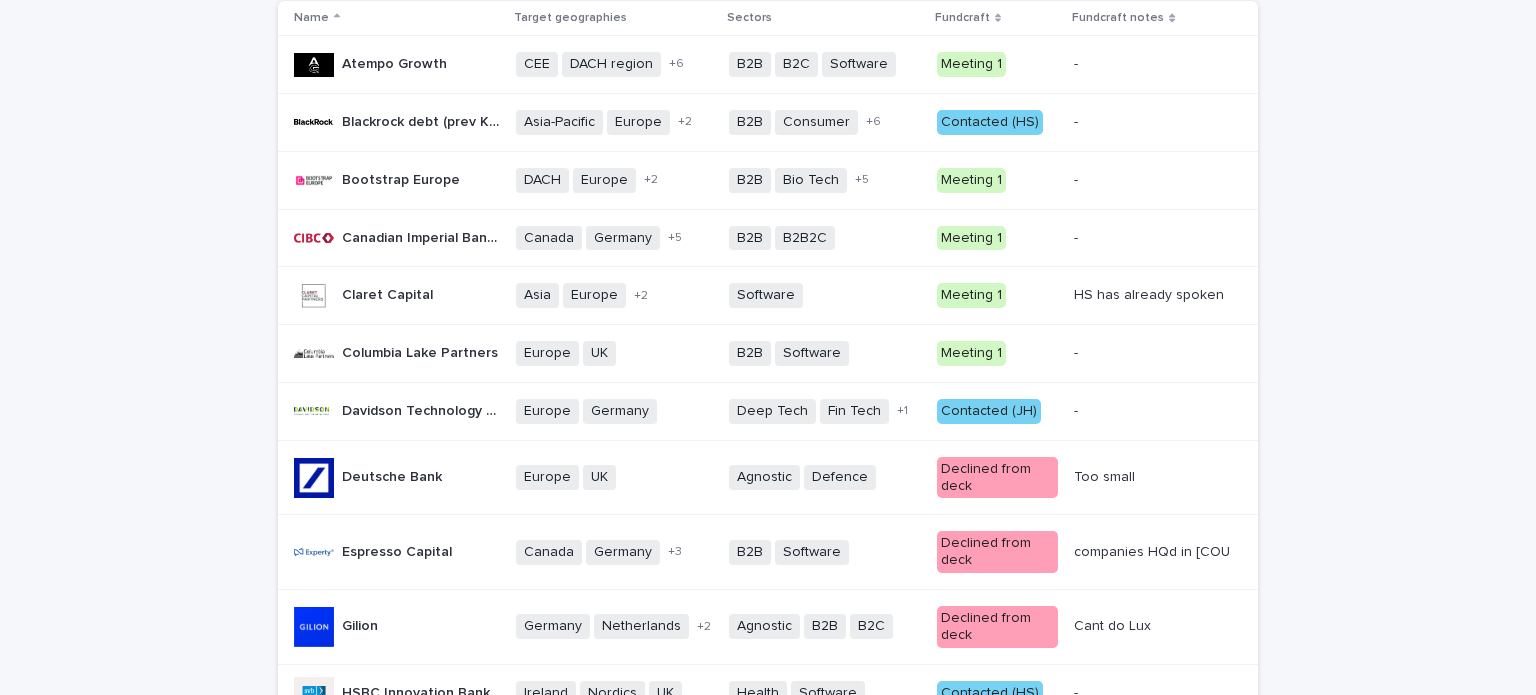 scroll, scrollTop: 102, scrollLeft: 0, axis: vertical 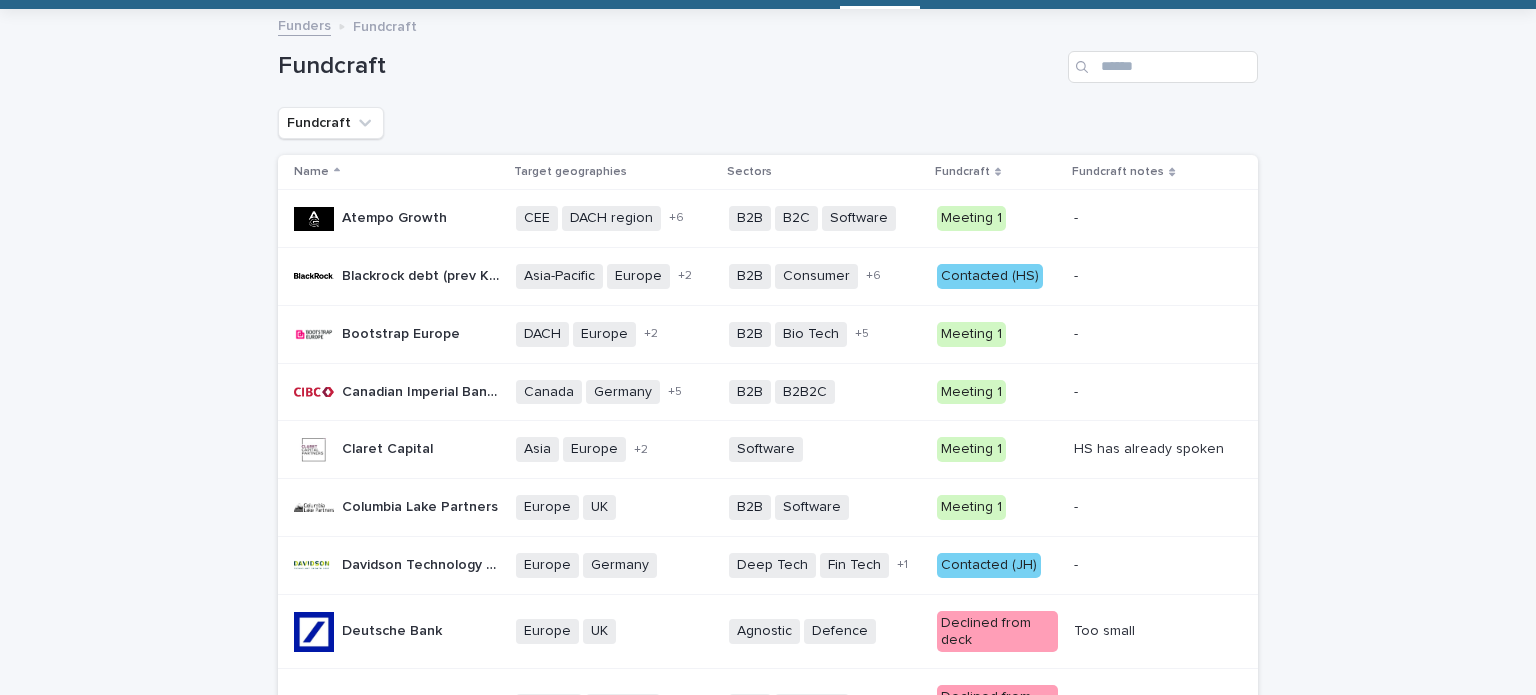click on "Name Target geographies Sectors Fundcraft Fundcraft notes Atempo Growth Atempo Growth   CEE DACH region France Germany Germany - [CITY] Italy Spain UK + 6 B2B B2C Software + 0 Meeting 1 - -   Blackrock debt (prev Kreos Capital) Blackrock debt (prev Kreos Capital)   Asia-Pacific Europe Israel UK + 2 B2B Consumer Energy Fin Tech Food / Drink Health Software Telco + 6 Contacted (HS) - -   Bootstrap Europe Bootstrap Europe   DACH Europe France UK + 2 B2B Bio Tech Clean Tech Fin Tech Impact Life Sciences Software + 5 Meeting 1 - -   Canadian Imperial Bank of Commerce (CIBC) Canadian Imperial Bank of Commerce (CIBC)   Canada Germany Ireland Nordics Switzerland UK US + 5 B2B B2B2C + 0 Meeting 1 - -   Claret Capital Claret Capital   Asia Europe Singapore UK + 2 Software + 0 Meeting 1 HS has already spoken
HS has already spoken
Columbia Lake Partners Columbia Lake Partners   Europe UK + 0 B2B Software + 0 Meeting 1 - -" at bounding box center (768, 805) 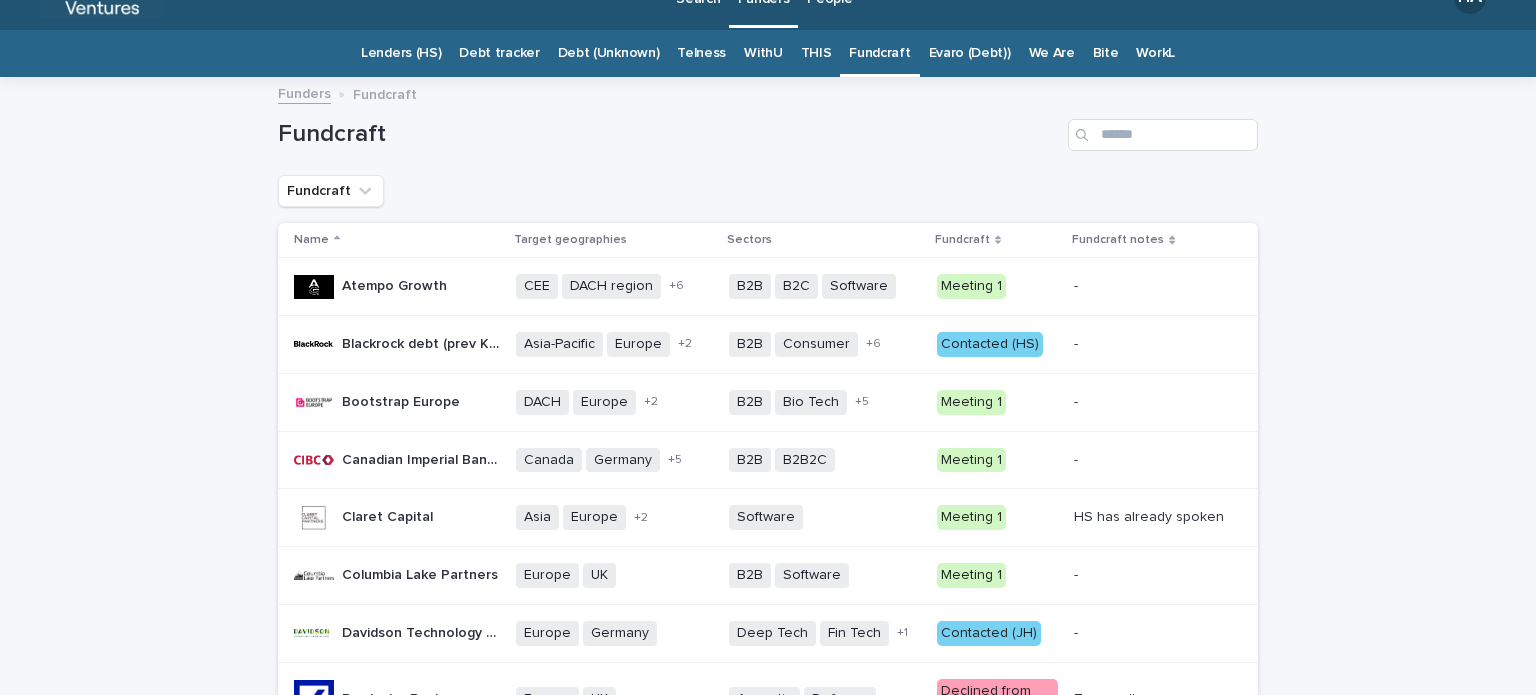 scroll, scrollTop: 0, scrollLeft: 0, axis: both 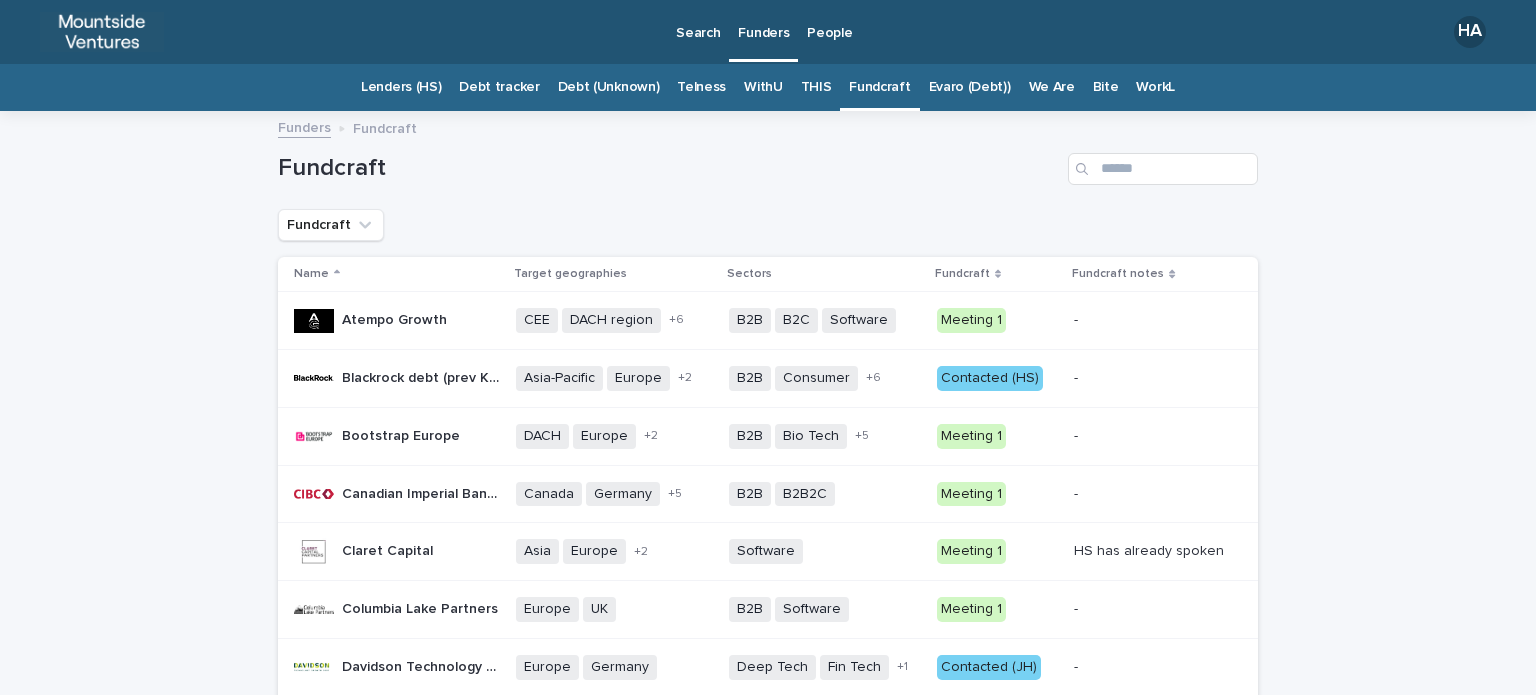click on "Fundcraft" at bounding box center [879, 87] 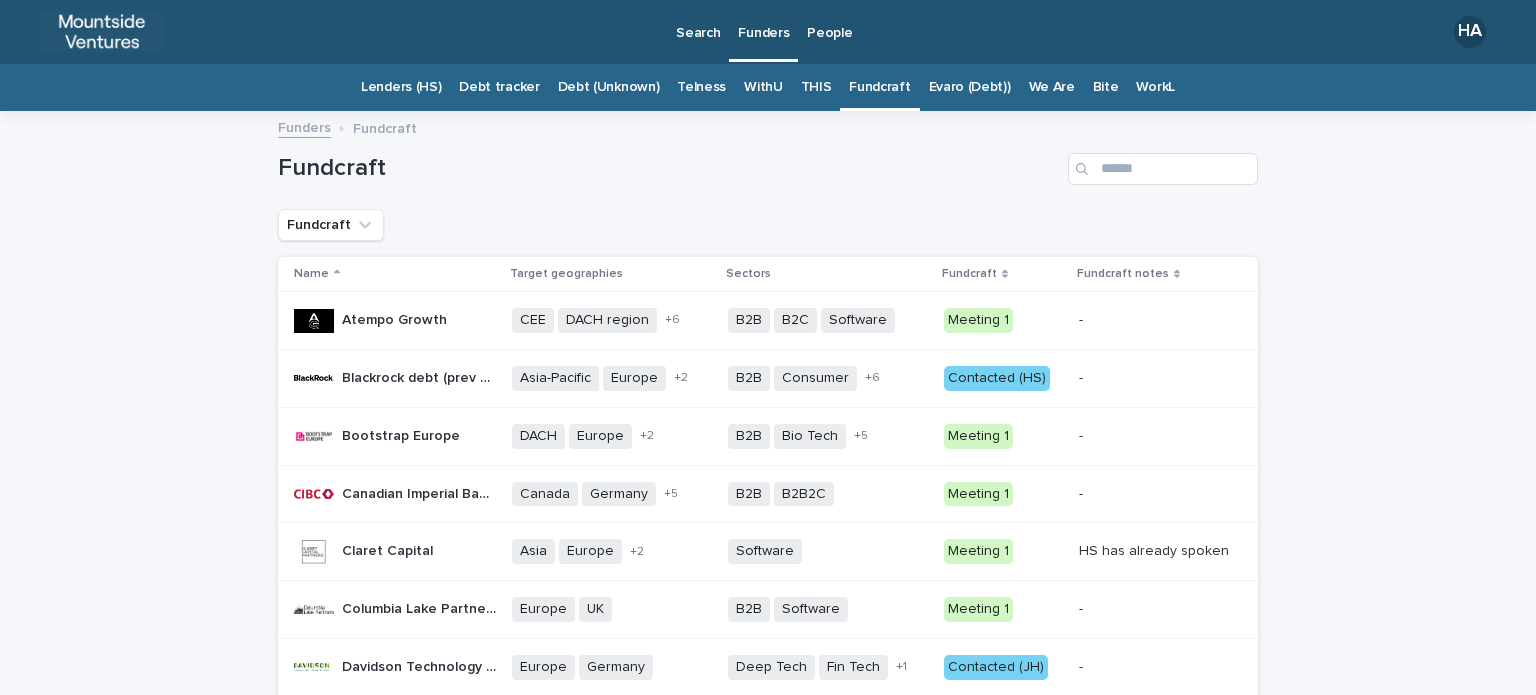 click on "Evaro (Debt))" at bounding box center [970, 87] 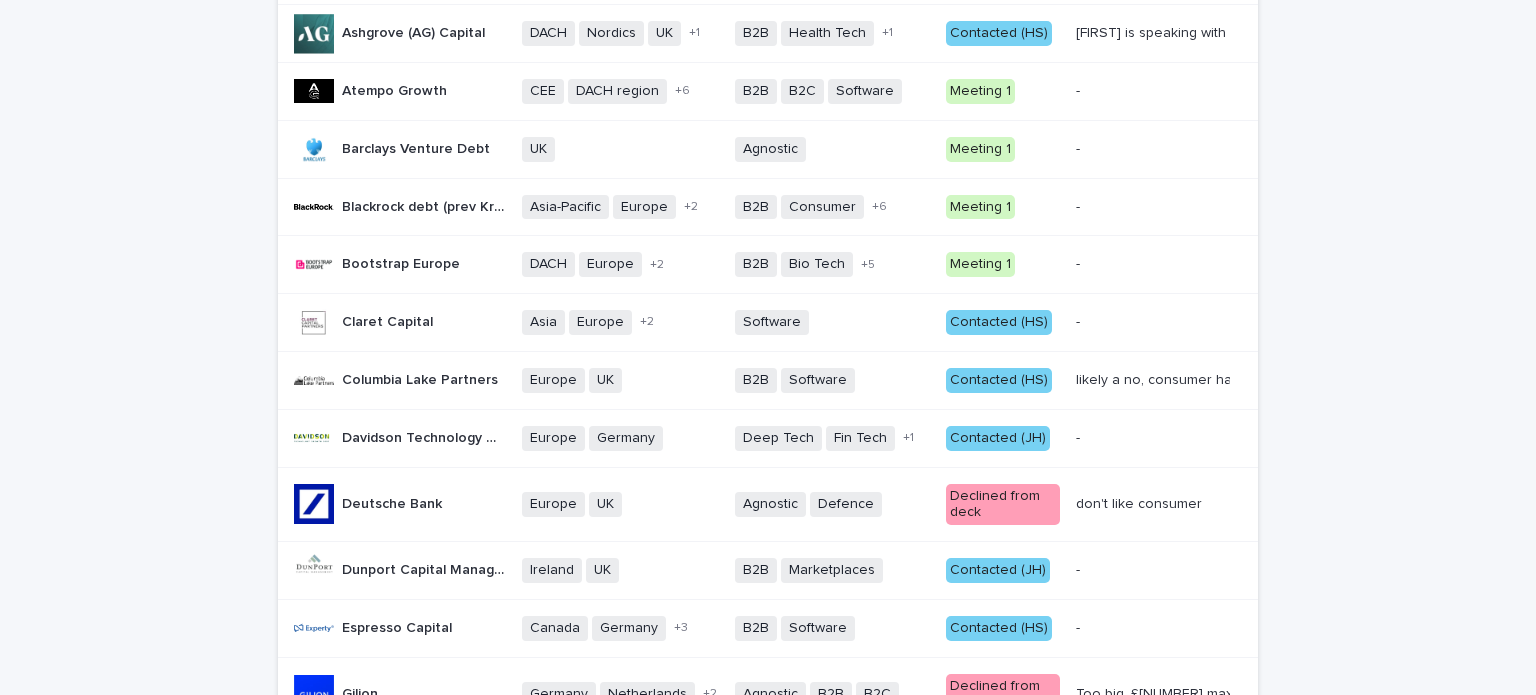 scroll, scrollTop: 0, scrollLeft: 0, axis: both 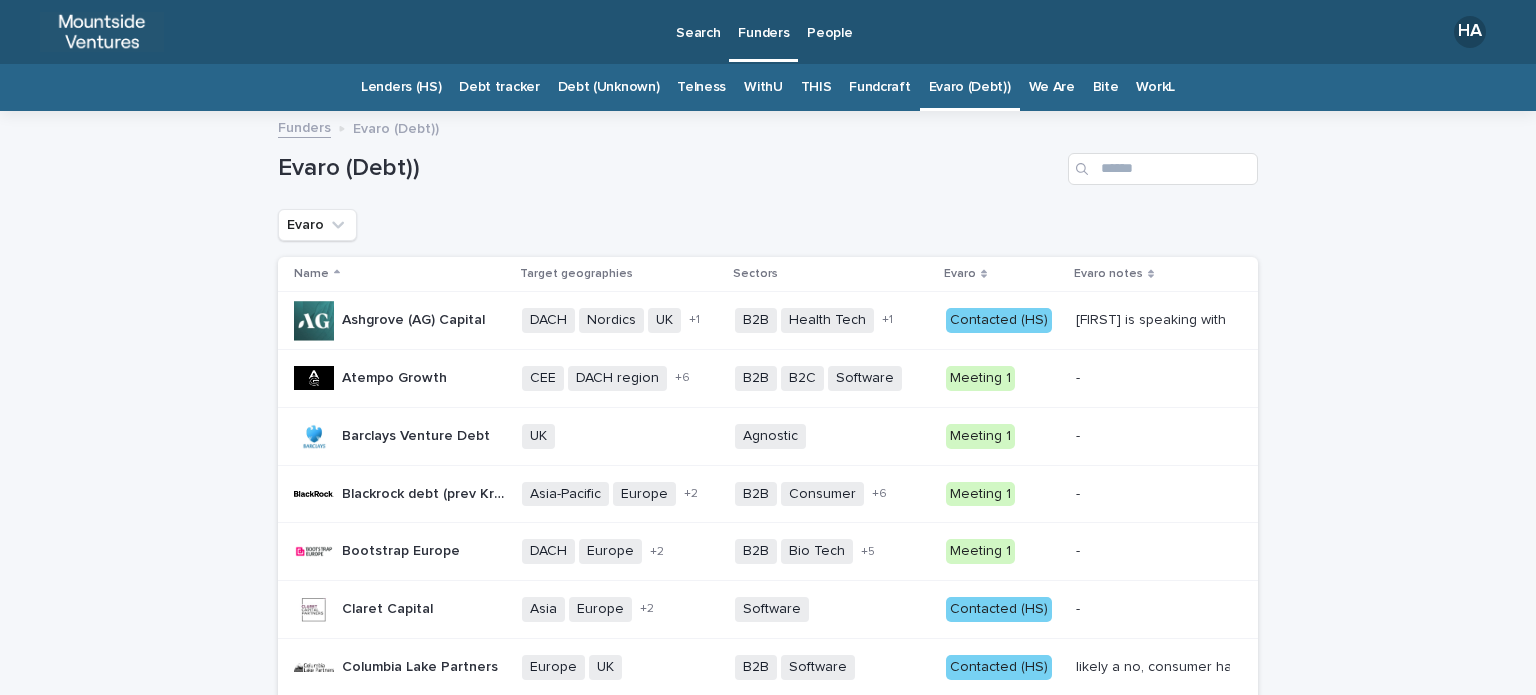 click on "Name Target geographies Sectors Evaro Evaro notes Ashgrove (AG) Capital Ashgrove (AG) Capital   DACH Nordics UK US + 1 B2B Health Tech Software + 1 Contacted (HS) HS is speaking with [FIRST]. Likely a no as need more contractual revenue
HS is speaking with [FIRST]. Likely a no as need more contractual revenue
Atempo Growth Atempo Growth   CEE DACH region France Germany Germany - [CITY] Italy Spain UK + 6 B2B B2C Software + 0 Meeting 1 - -   Barclays Venture Debt Barclays Venture Debt   UK + 0 Agnostic + 0 Meeting 1 - -   Blackrock debt (prev Kreos Capital) Blackrock debt (prev Kreos Capital)   Asia-Pacific Europe Israel UK + 2 B2B Consumer Energy Fin Tech Food / Drink Health Software Telco + 6 Meeting 1 - -   Bootstrap Europe Bootstrap Europe   DACH Europe France UK + 2 B2B Bio Tech Clean Tech Fin Tech Impact Life Sciences Software + 5 Meeting 1 - -   Claret Capital Claret Capital   Asia Europe Singapore UK + 2 Software + 0 Contacted (HS) -" at bounding box center [768, 1122] 